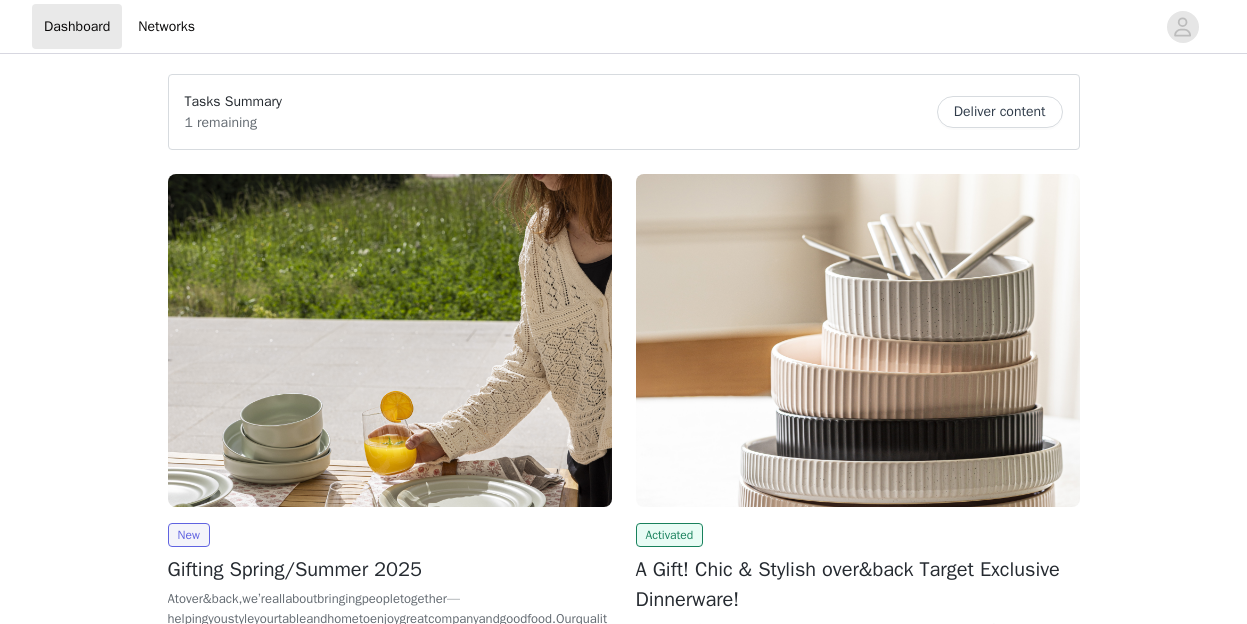 scroll, scrollTop: 0, scrollLeft: 0, axis: both 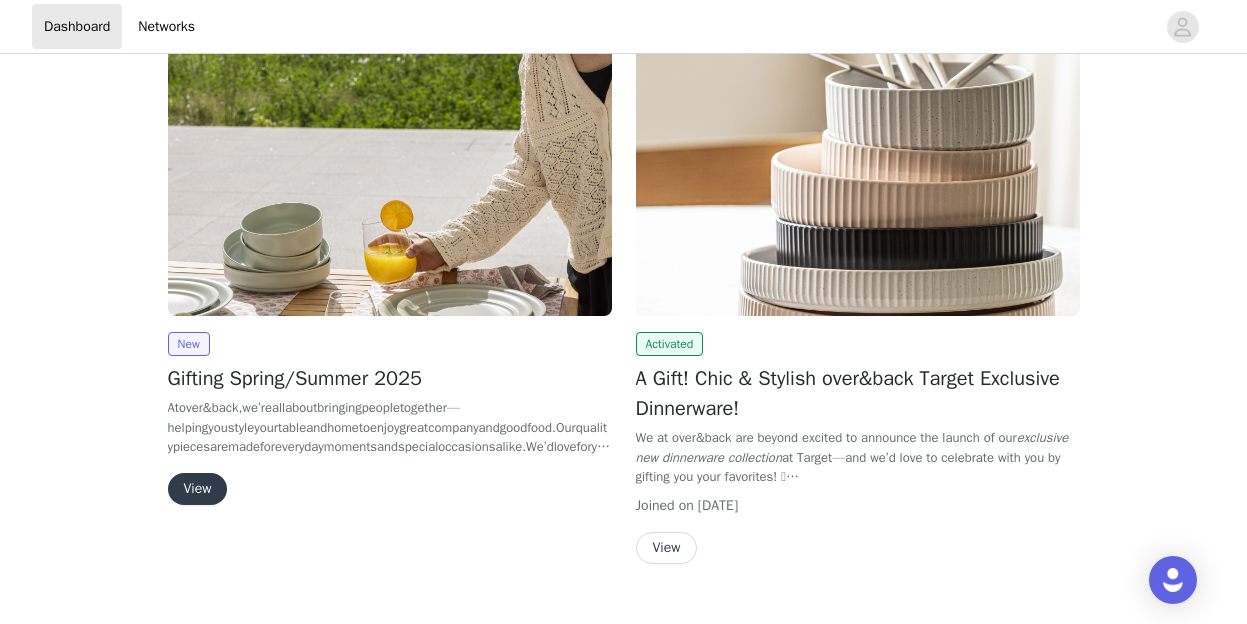 click on "View" at bounding box center [198, 489] 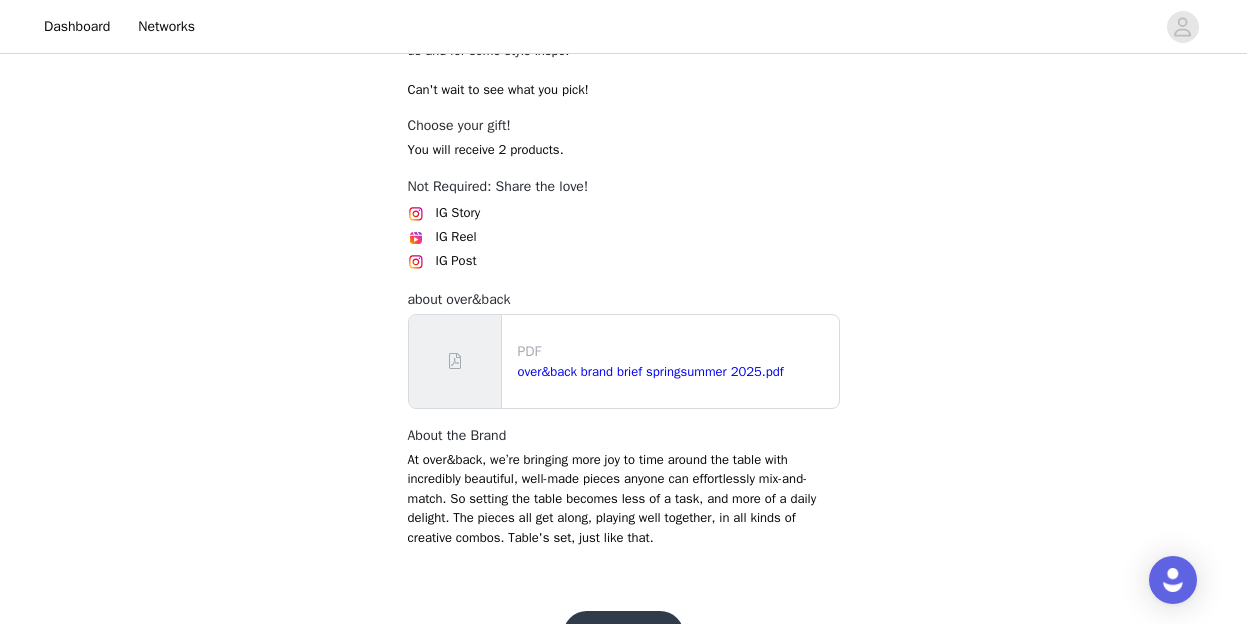 scroll, scrollTop: 999, scrollLeft: 0, axis: vertical 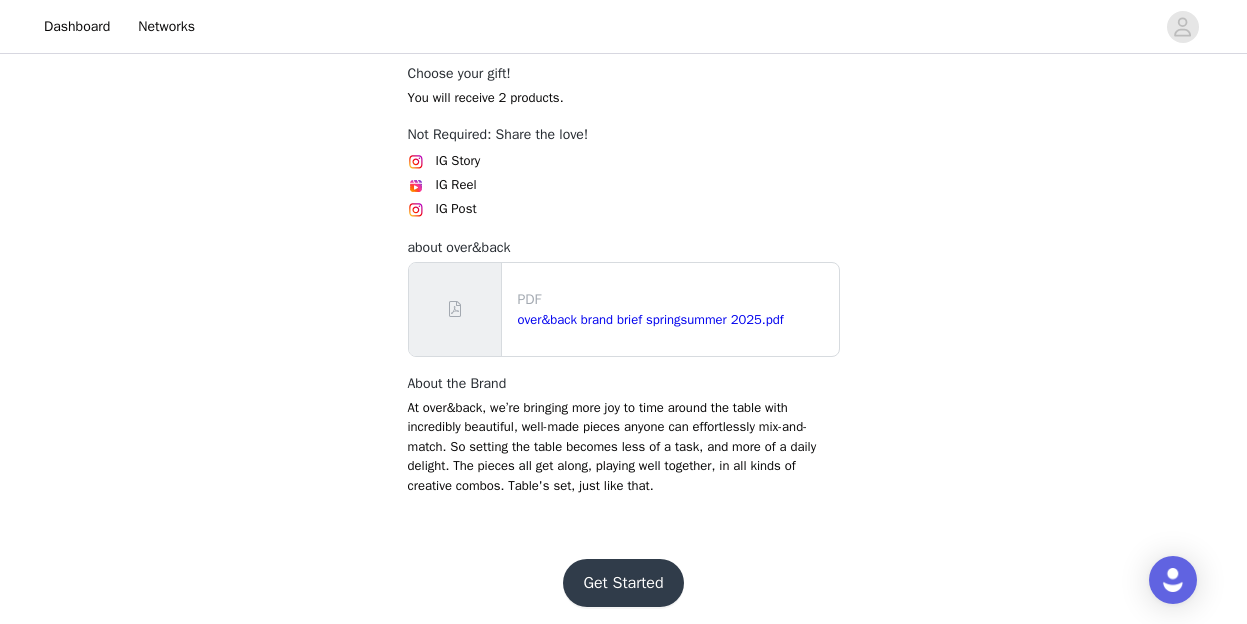 click on "Get Started" at bounding box center (623, 583) 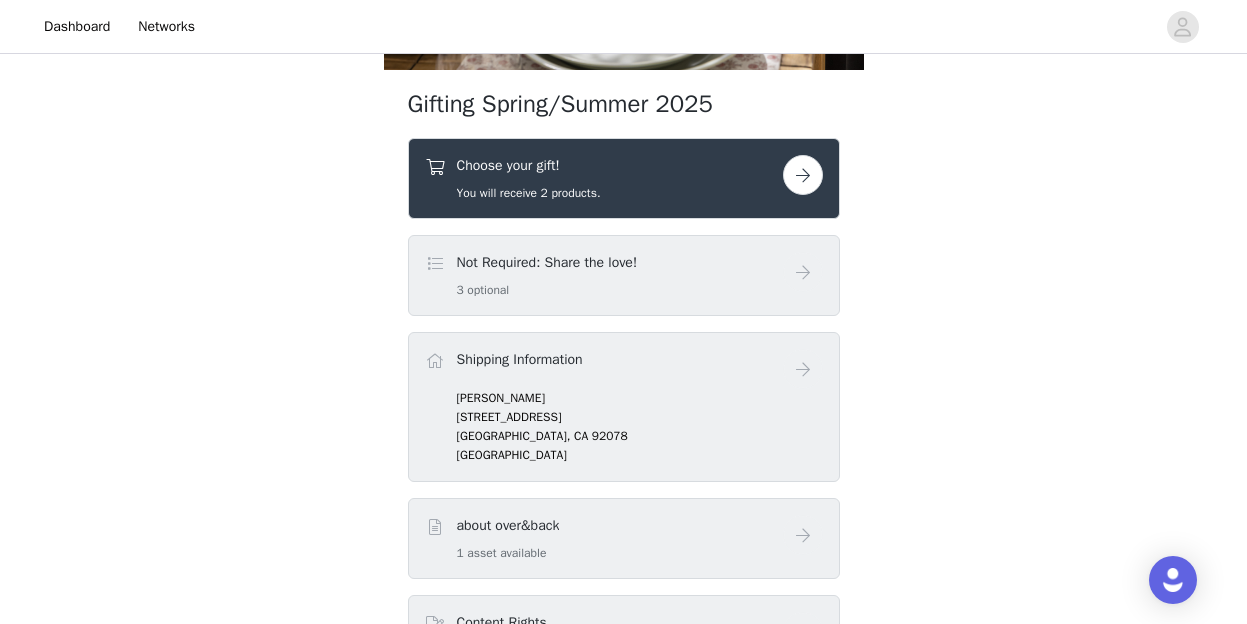 scroll, scrollTop: 707, scrollLeft: 0, axis: vertical 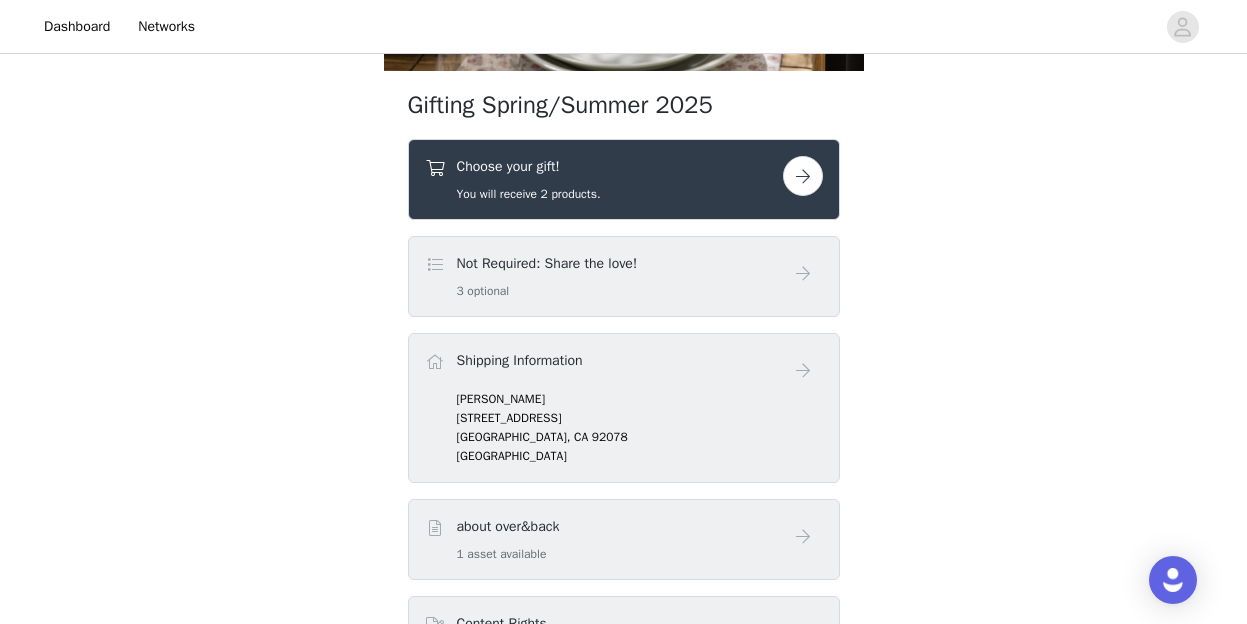 click at bounding box center [803, 176] 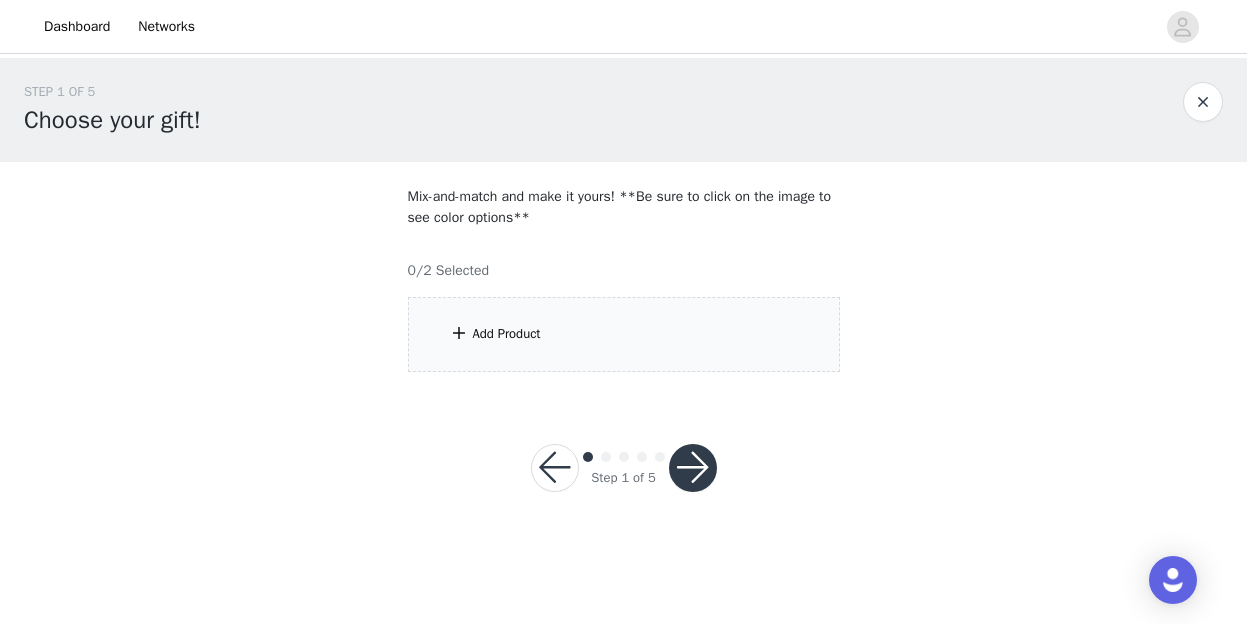 click on "Add Product" at bounding box center (507, 334) 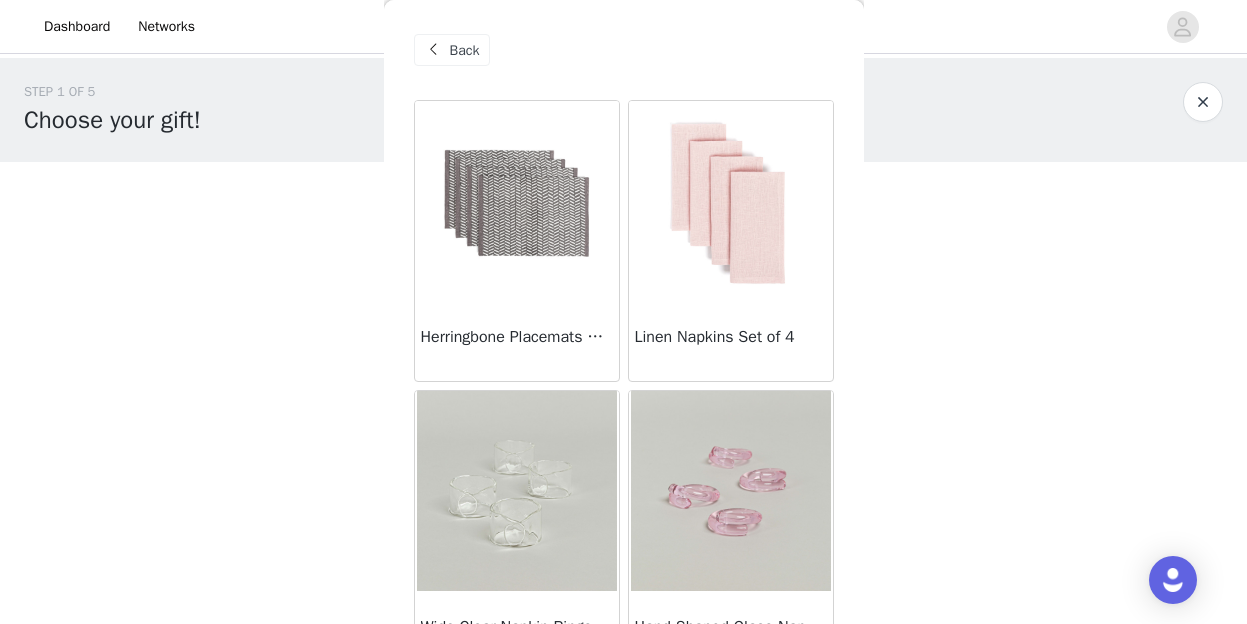 scroll, scrollTop: 0, scrollLeft: 0, axis: both 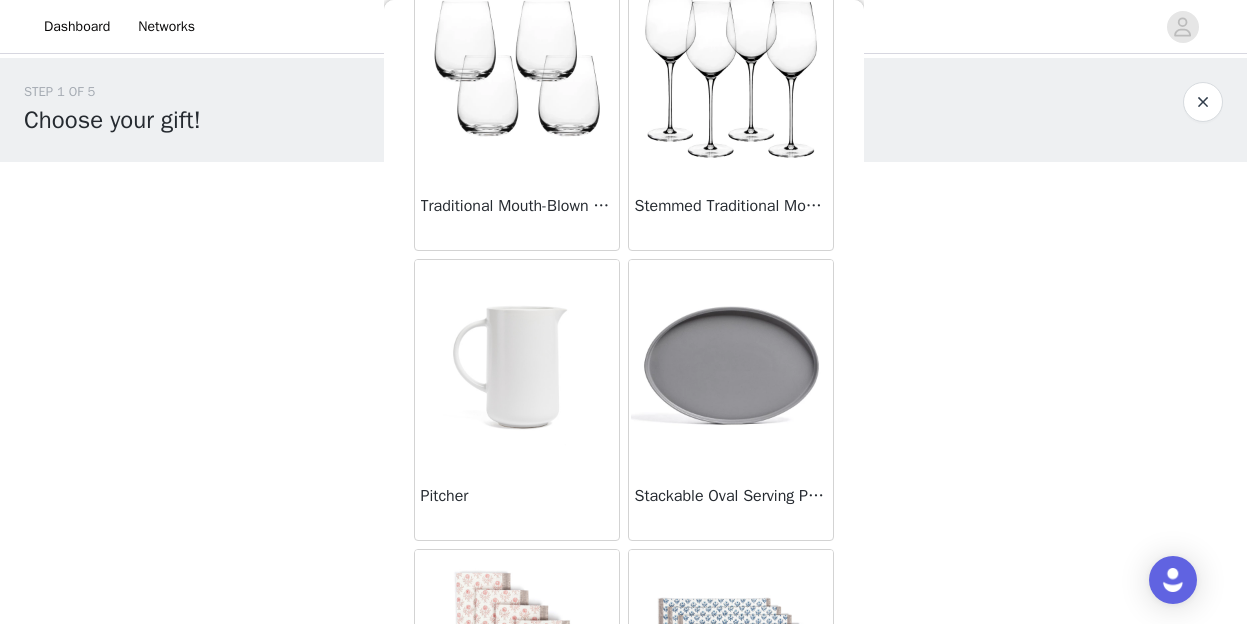 click at bounding box center (517, 360) 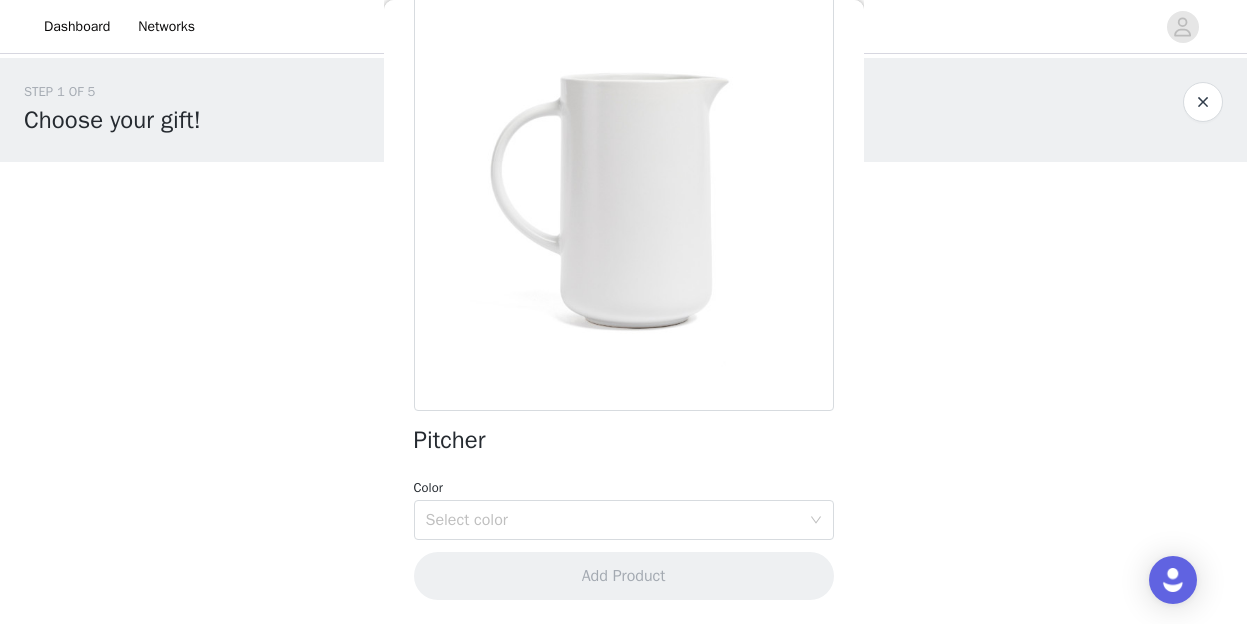 scroll, scrollTop: 138, scrollLeft: 0, axis: vertical 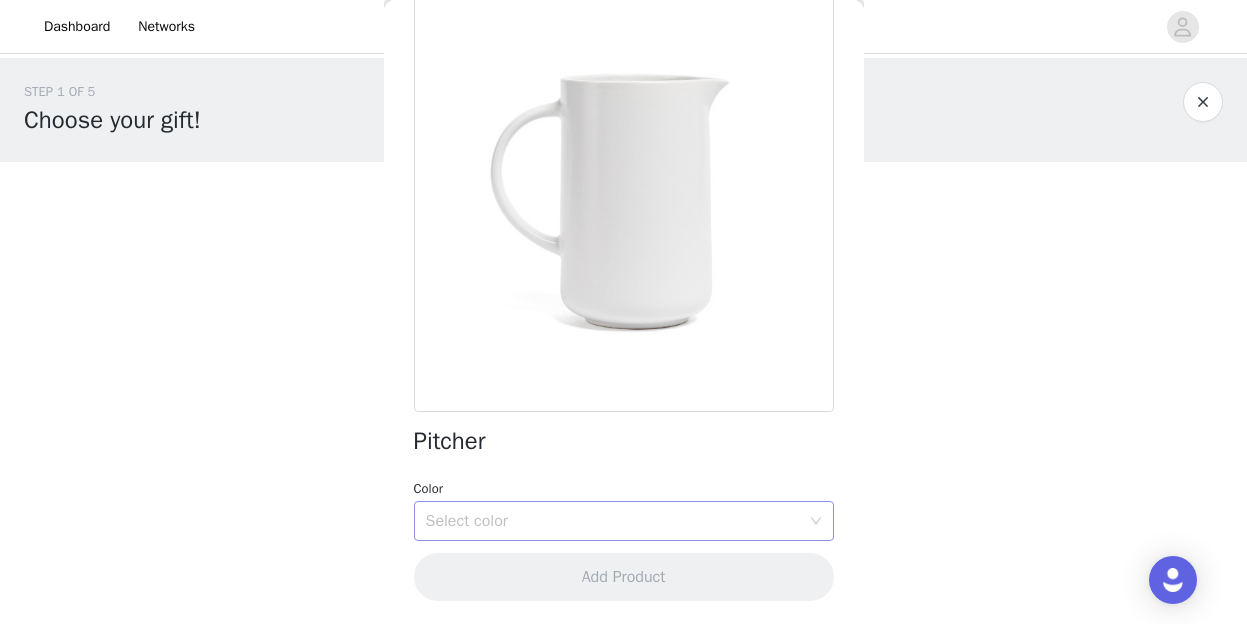 click on "Select color" at bounding box center (613, 521) 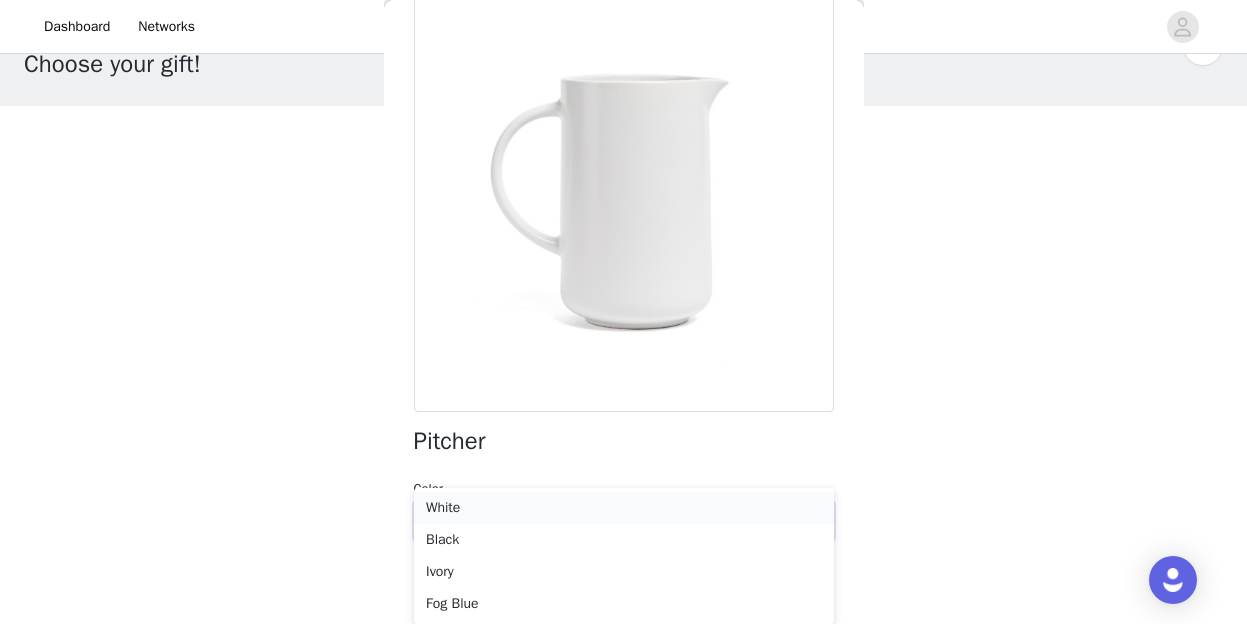 scroll, scrollTop: 56, scrollLeft: 0, axis: vertical 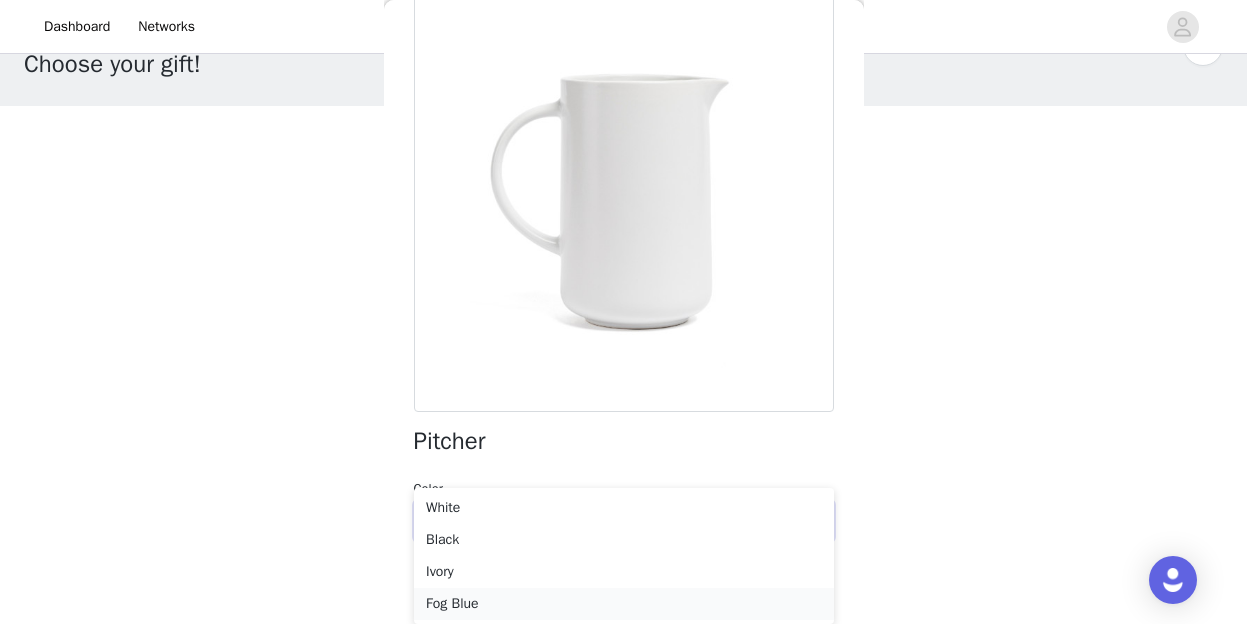 click on "Fog Blue" at bounding box center (624, 604) 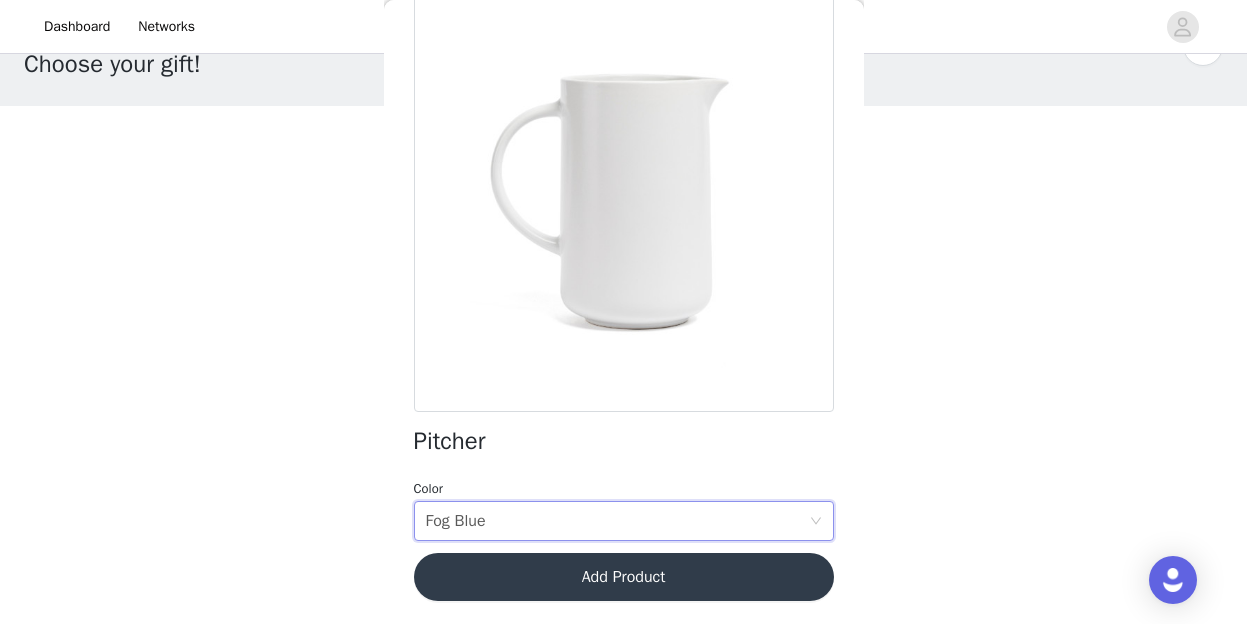 scroll, scrollTop: 0, scrollLeft: 0, axis: both 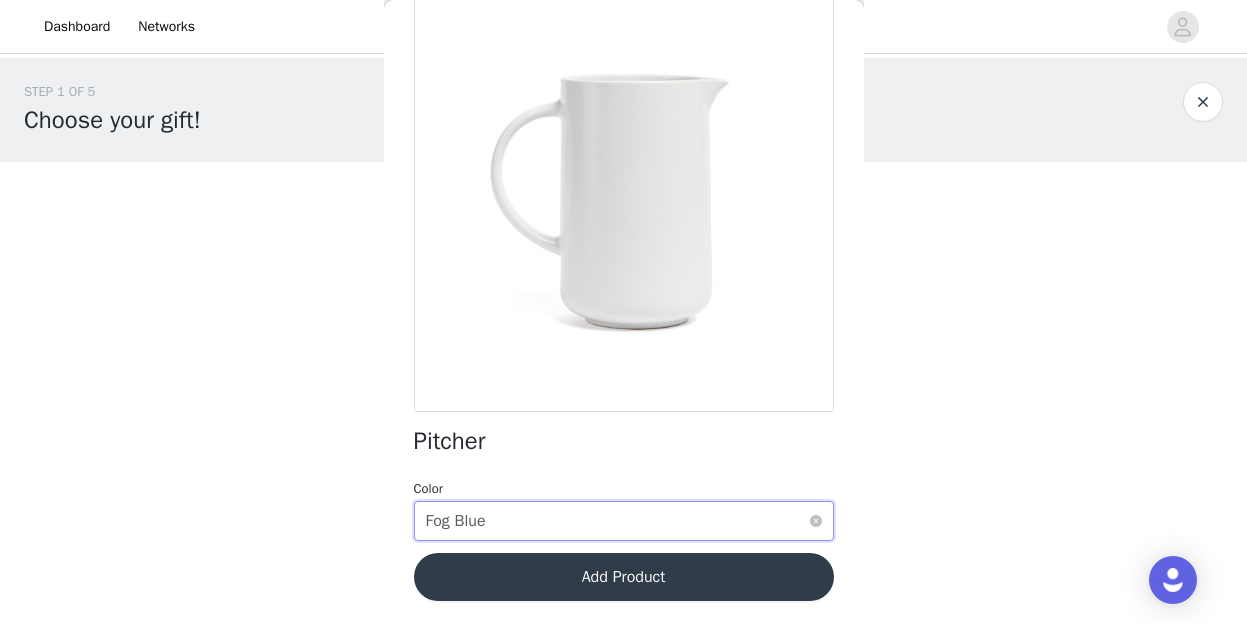 click on "Fog Blue" at bounding box center (456, 521) 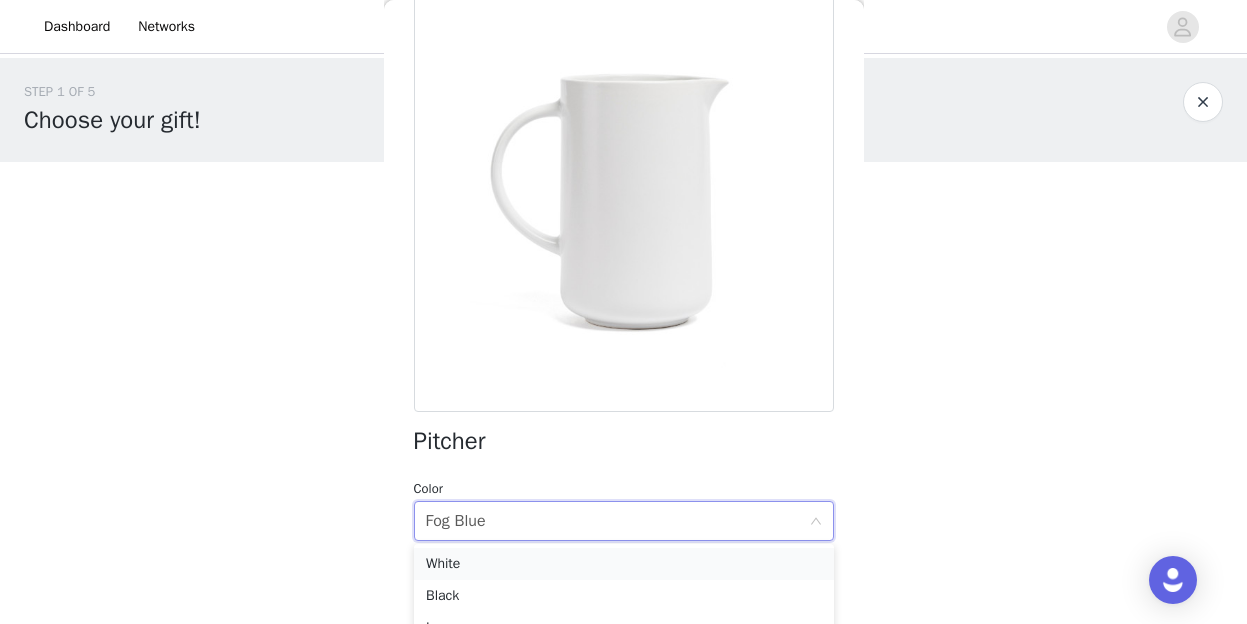 click on "White" at bounding box center [624, 564] 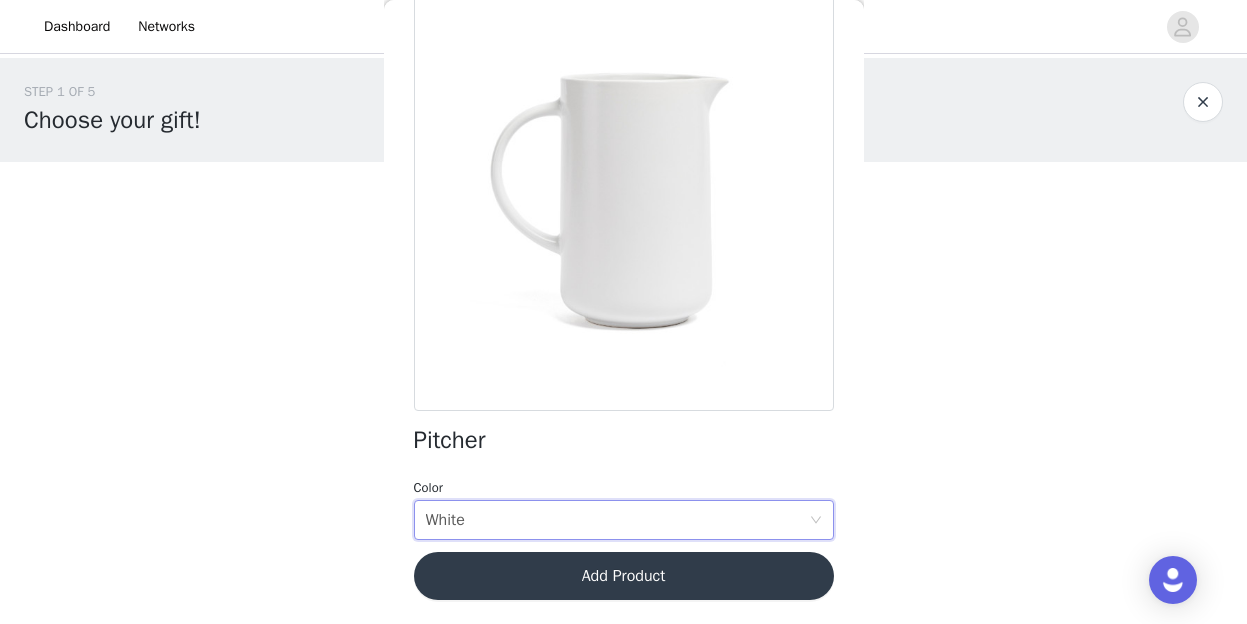 scroll, scrollTop: 138, scrollLeft: 0, axis: vertical 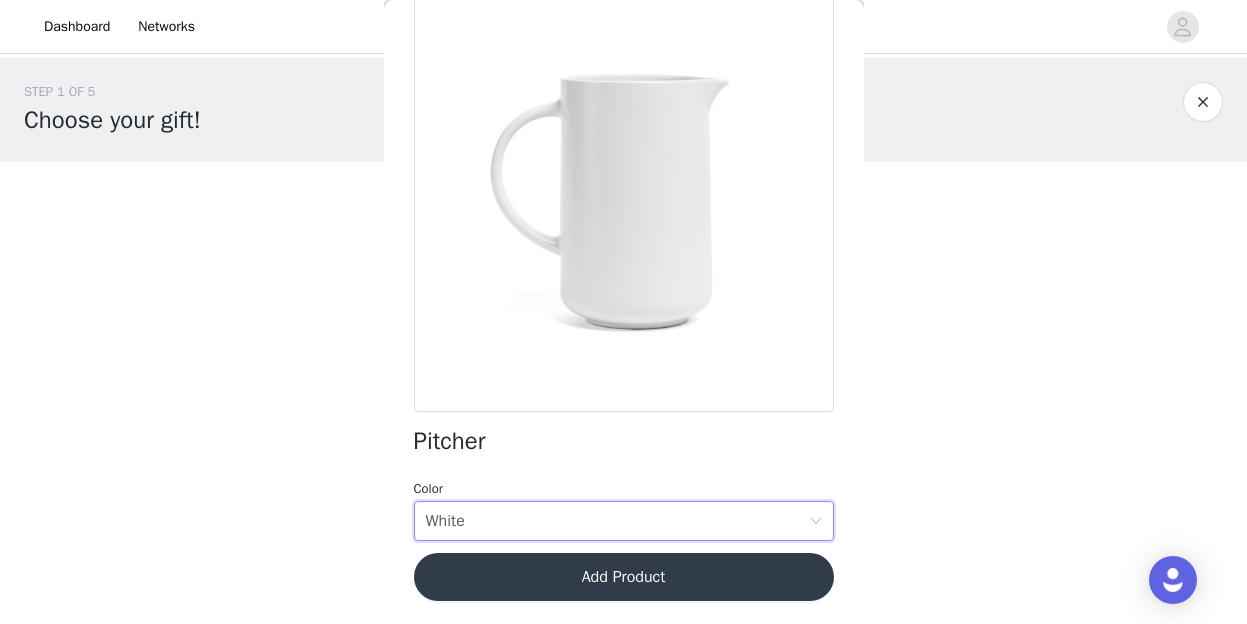 click on "Add Product" at bounding box center [624, 577] 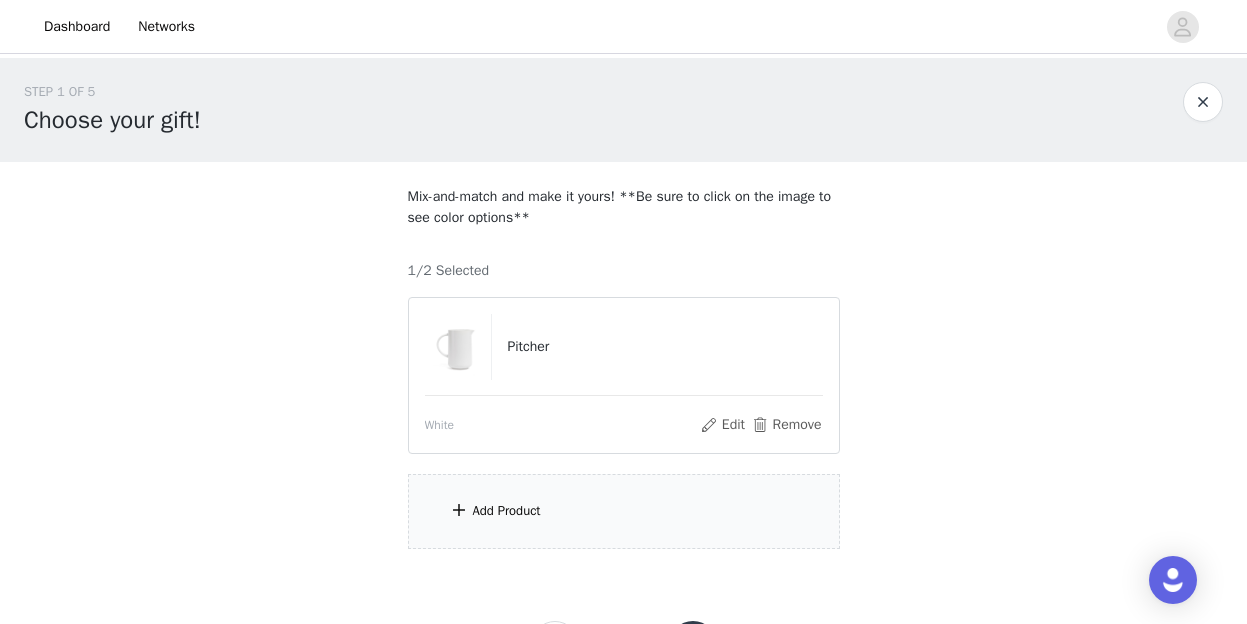 click on "Add Product" at bounding box center (624, 511) 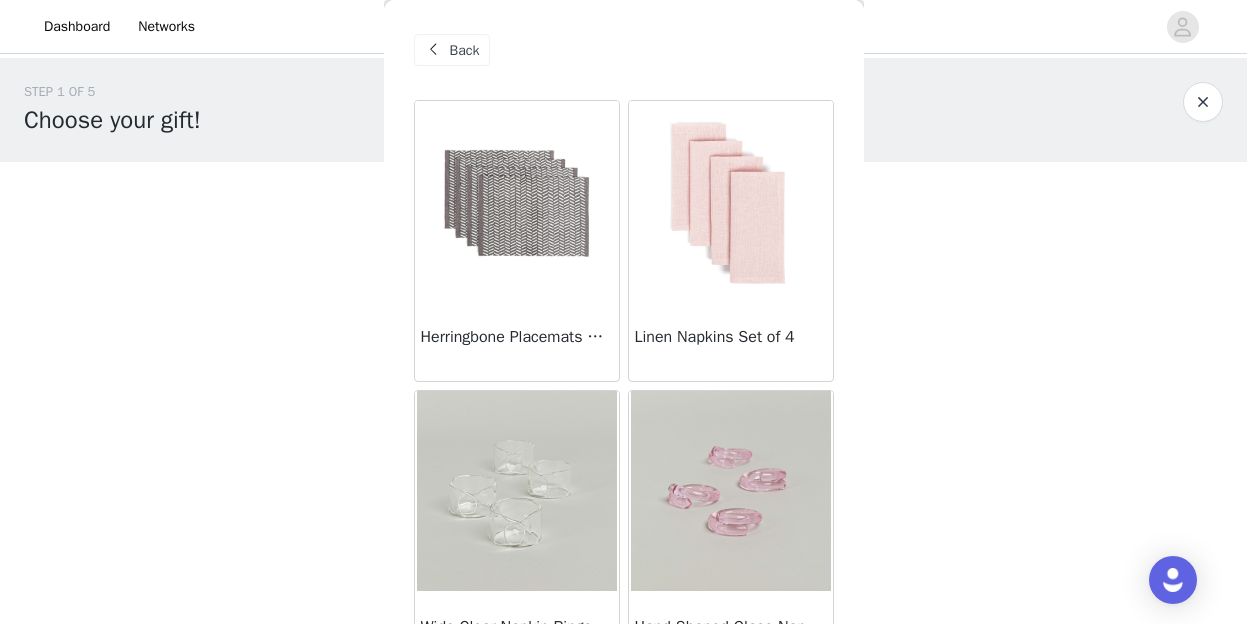 scroll, scrollTop: 0, scrollLeft: 0, axis: both 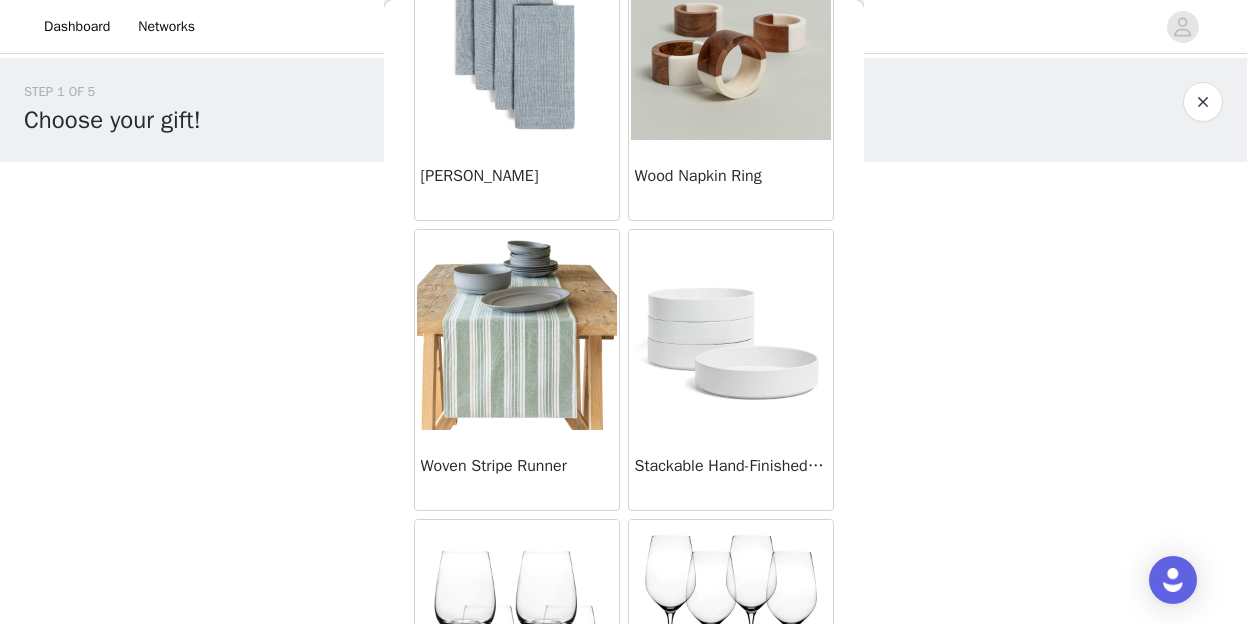 click at bounding box center [731, 330] 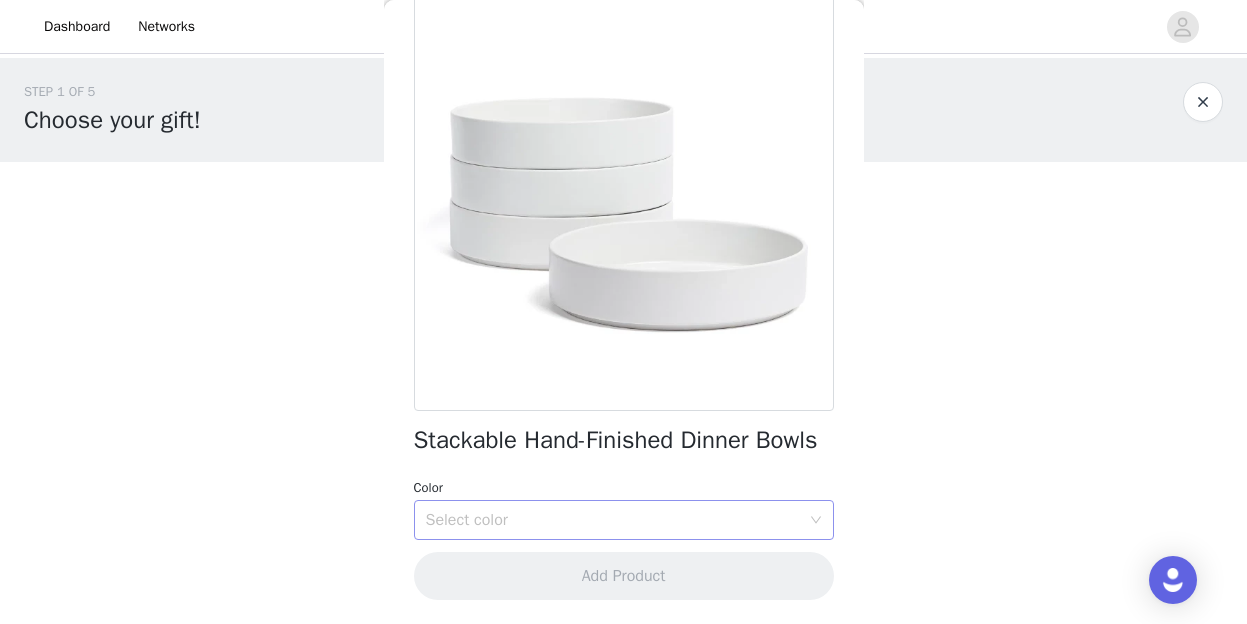 scroll, scrollTop: 165, scrollLeft: 0, axis: vertical 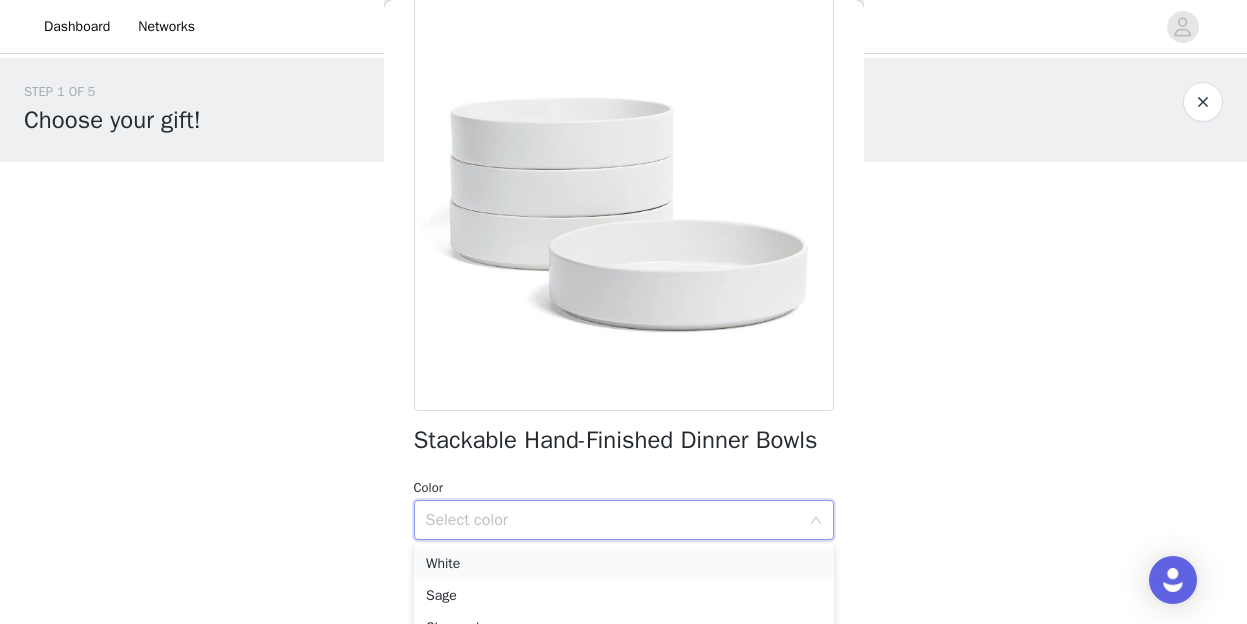 click on "White" at bounding box center [624, 564] 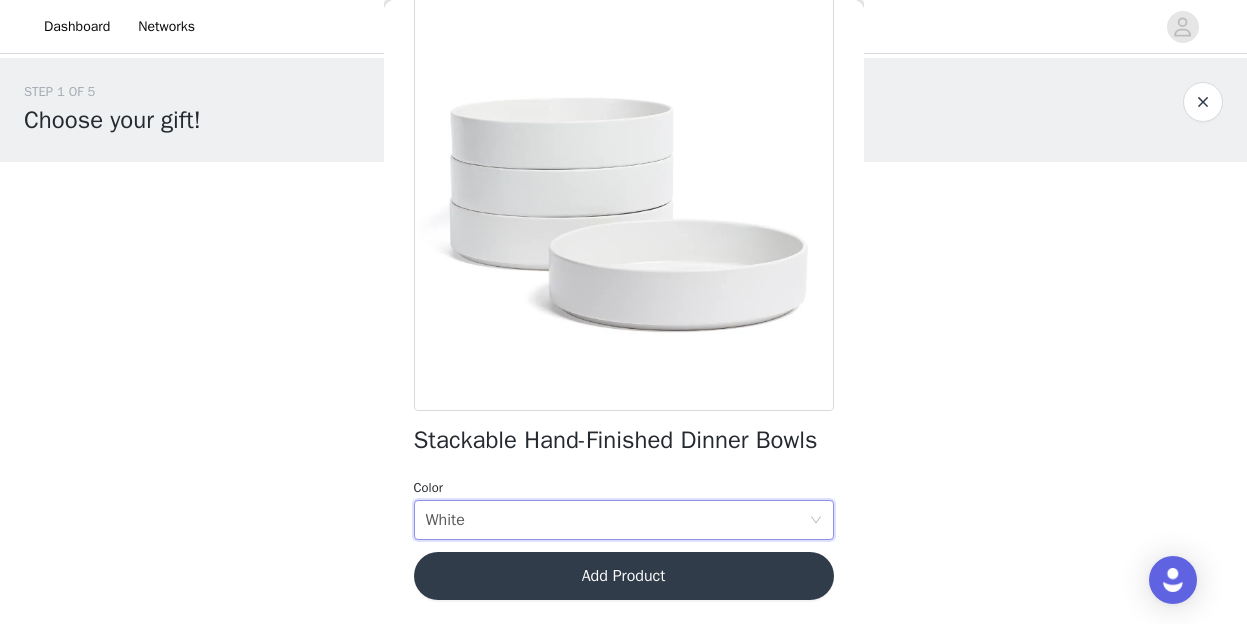 scroll, scrollTop: 119, scrollLeft: 0, axis: vertical 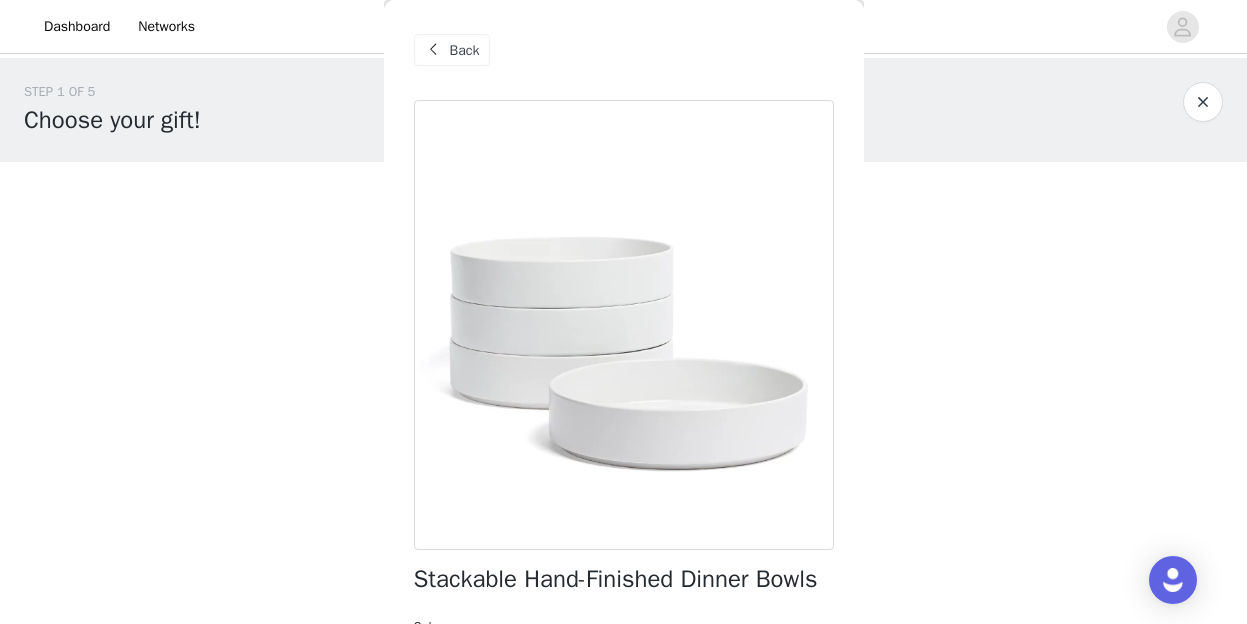 click on "Back" at bounding box center [465, 50] 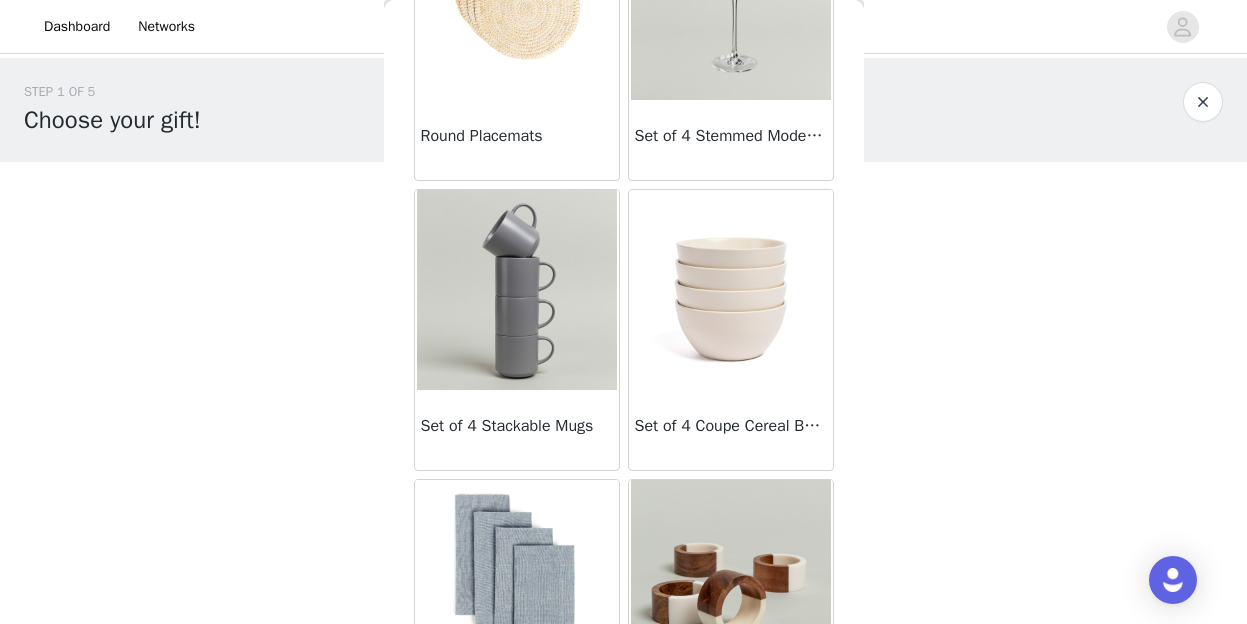 scroll, scrollTop: 1066, scrollLeft: 0, axis: vertical 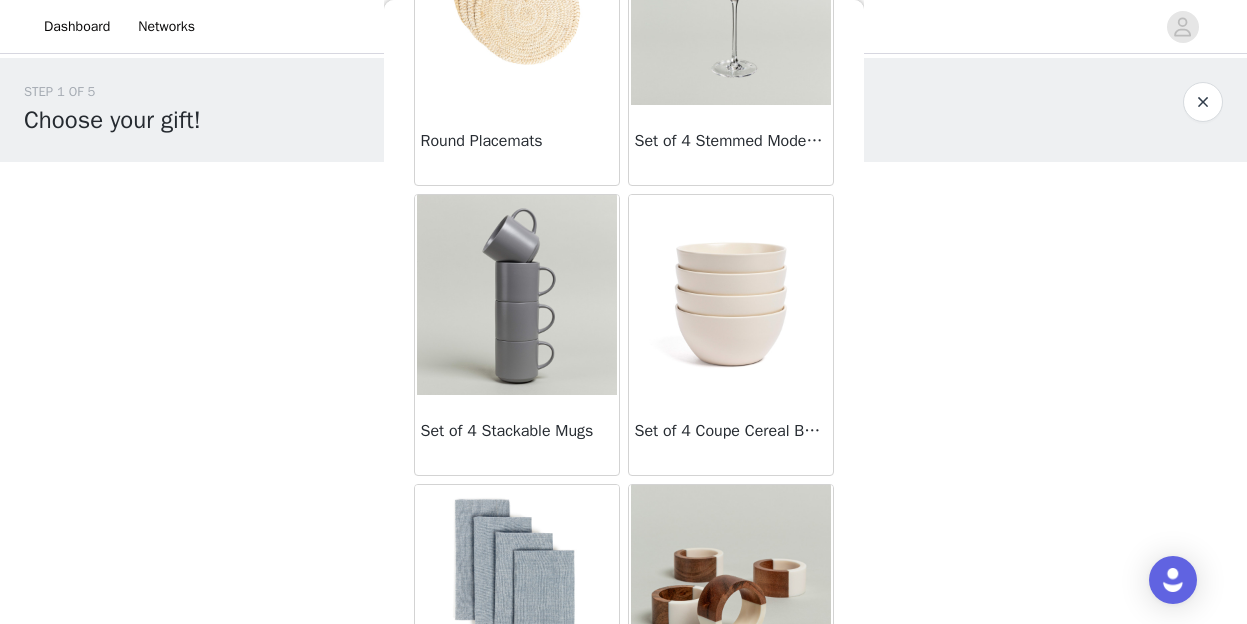 click at bounding box center [731, 295] 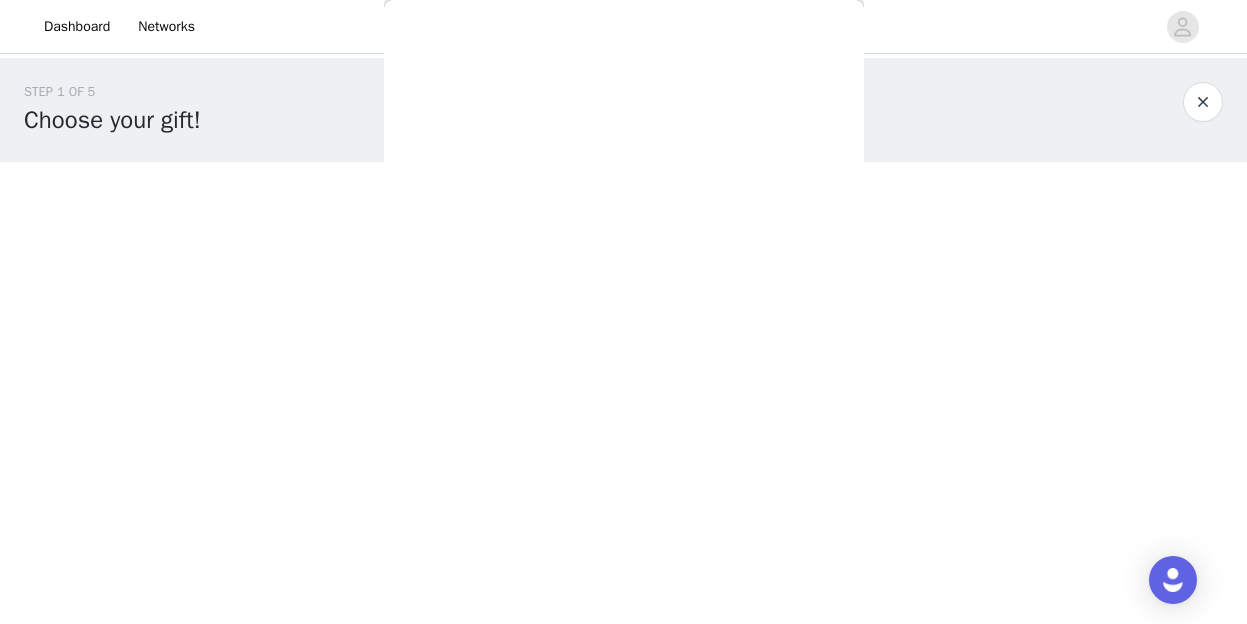 scroll, scrollTop: 138, scrollLeft: 0, axis: vertical 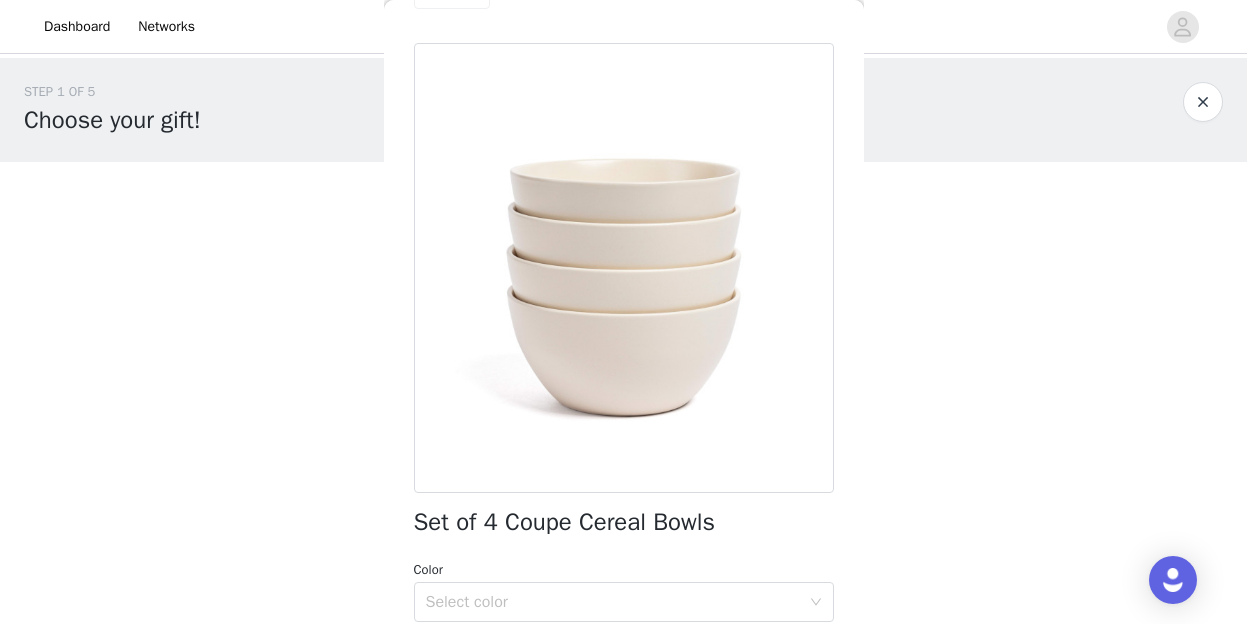 click on "Back" at bounding box center (452, -7) 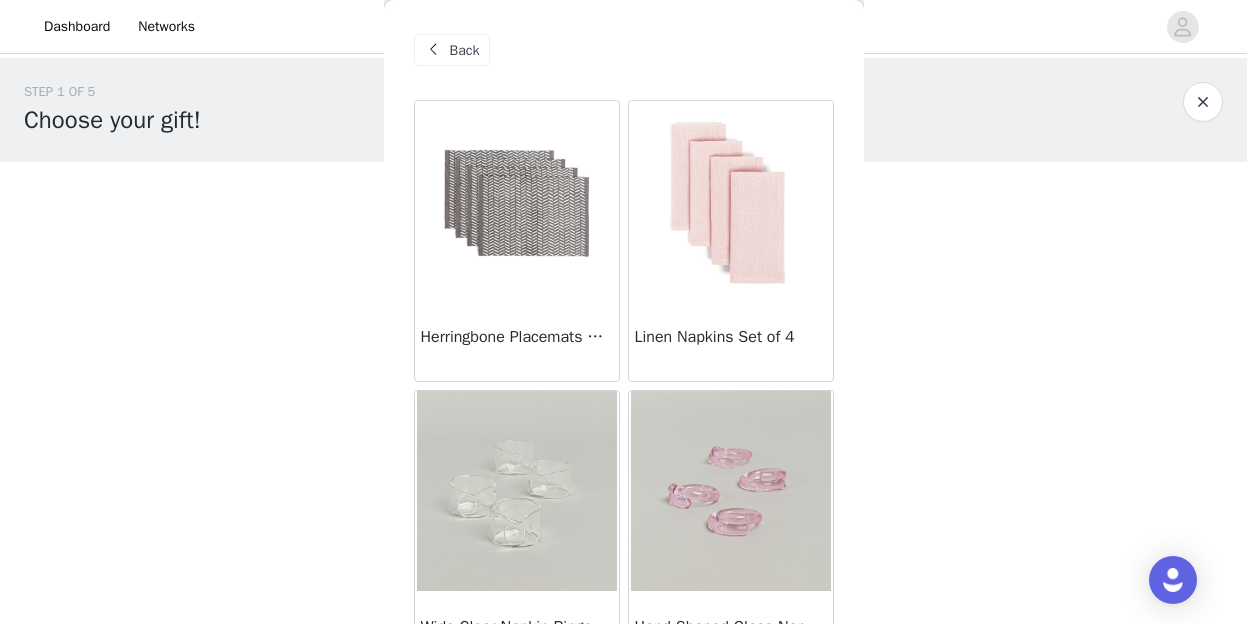 scroll, scrollTop: 0, scrollLeft: 0, axis: both 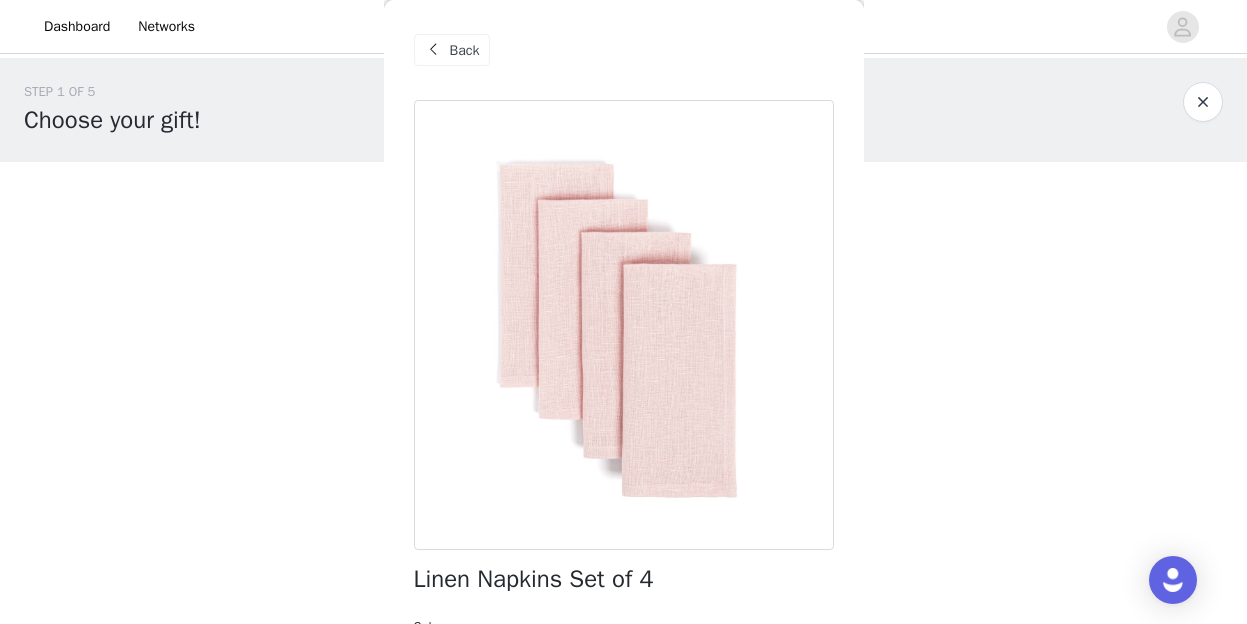 click on "Back" at bounding box center [452, 50] 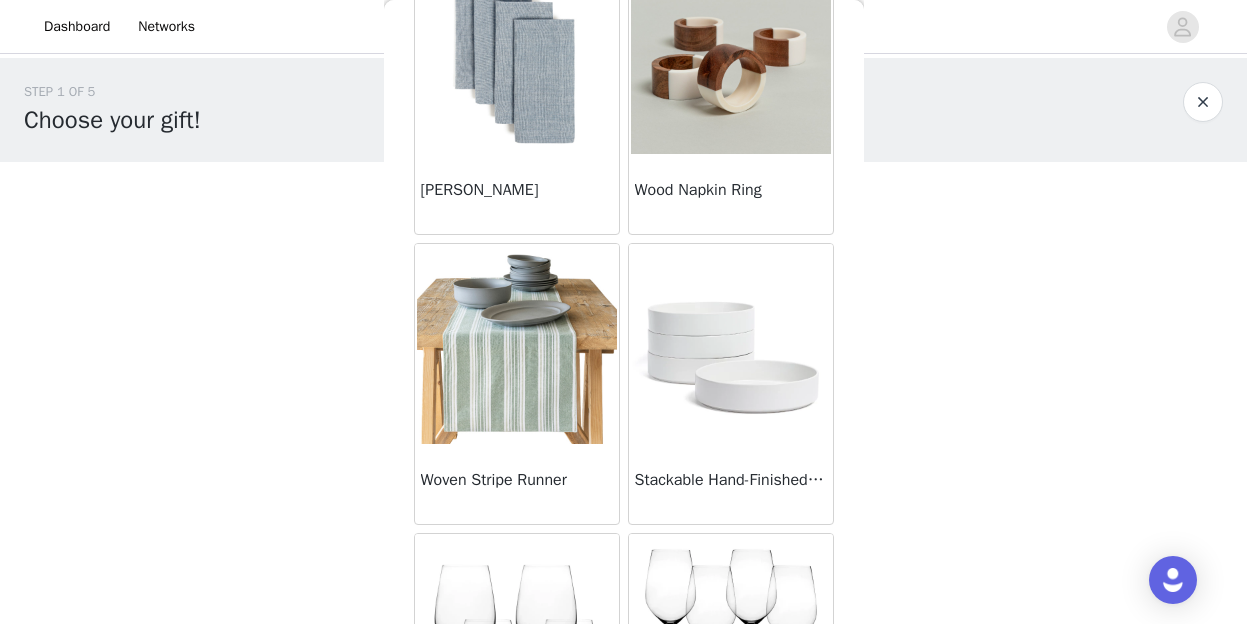 click at bounding box center [731, 344] 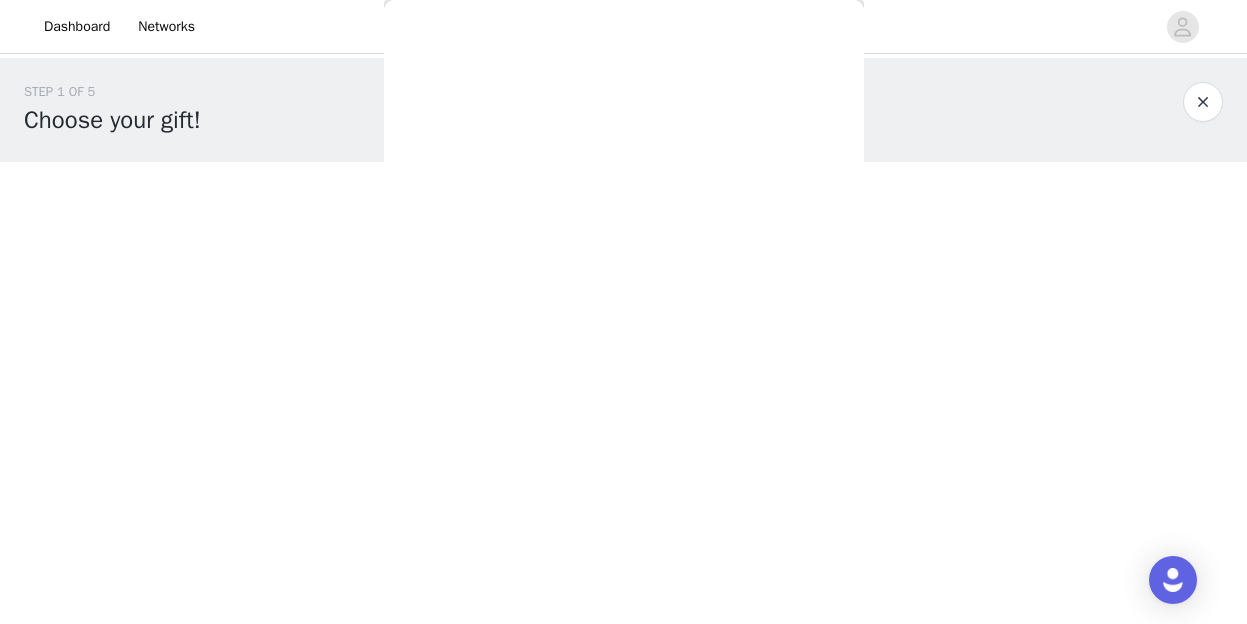 scroll, scrollTop: 165, scrollLeft: 0, axis: vertical 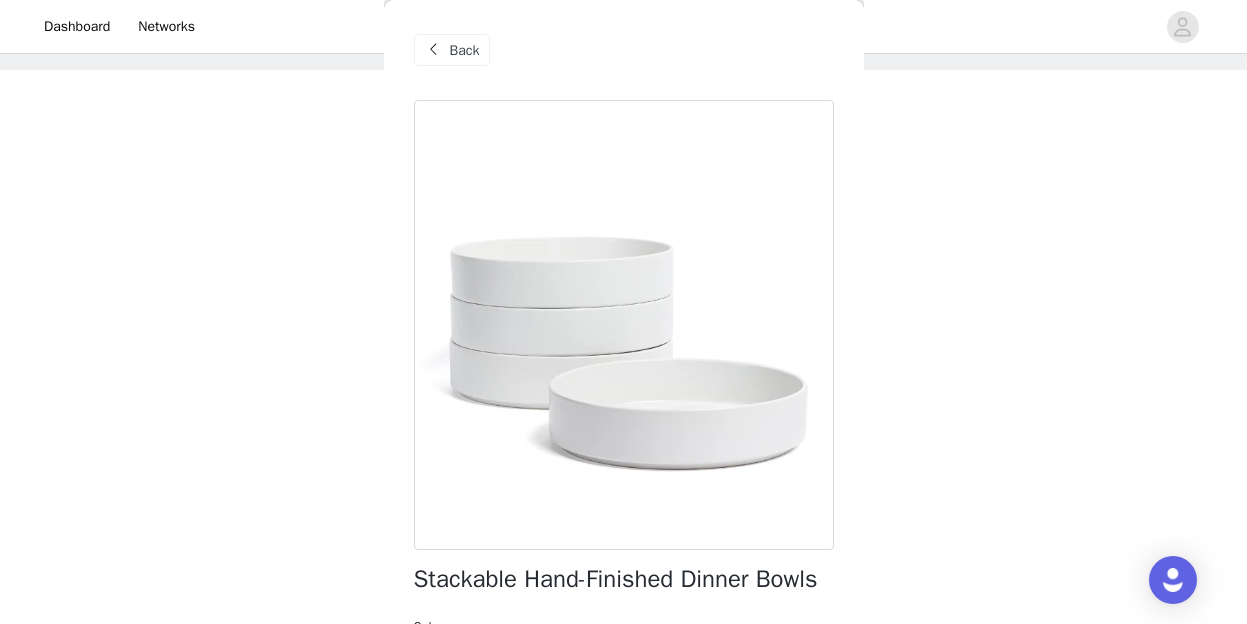 click on "Back" at bounding box center [465, 50] 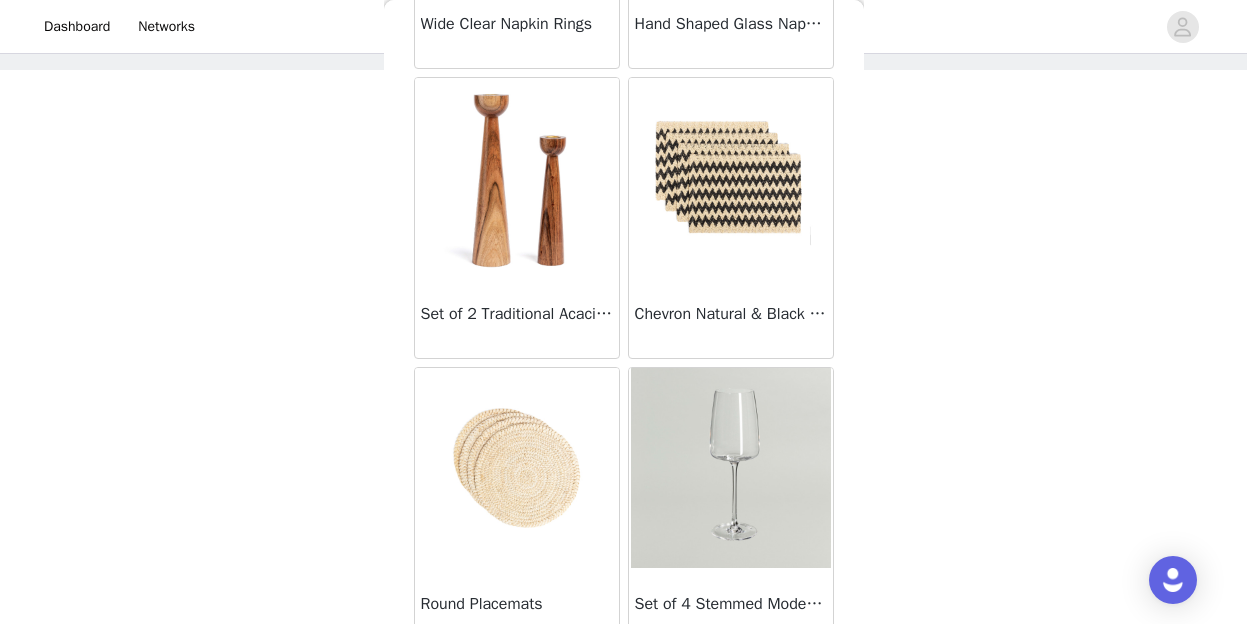 scroll, scrollTop: 707, scrollLeft: 0, axis: vertical 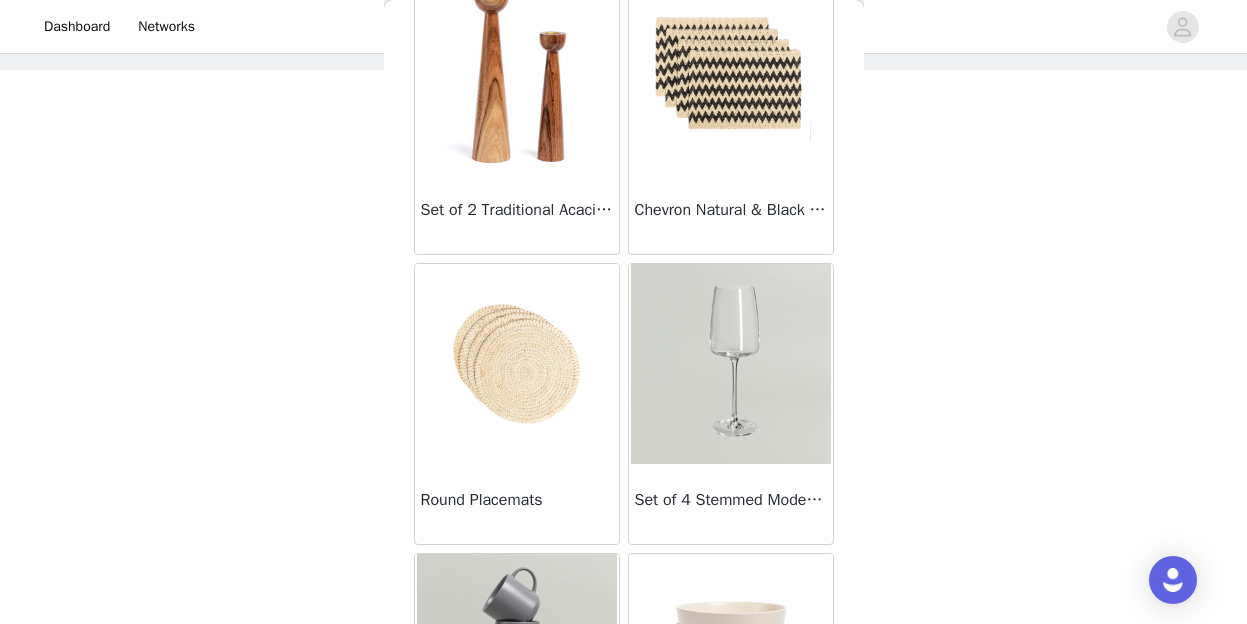 click at bounding box center [731, 74] 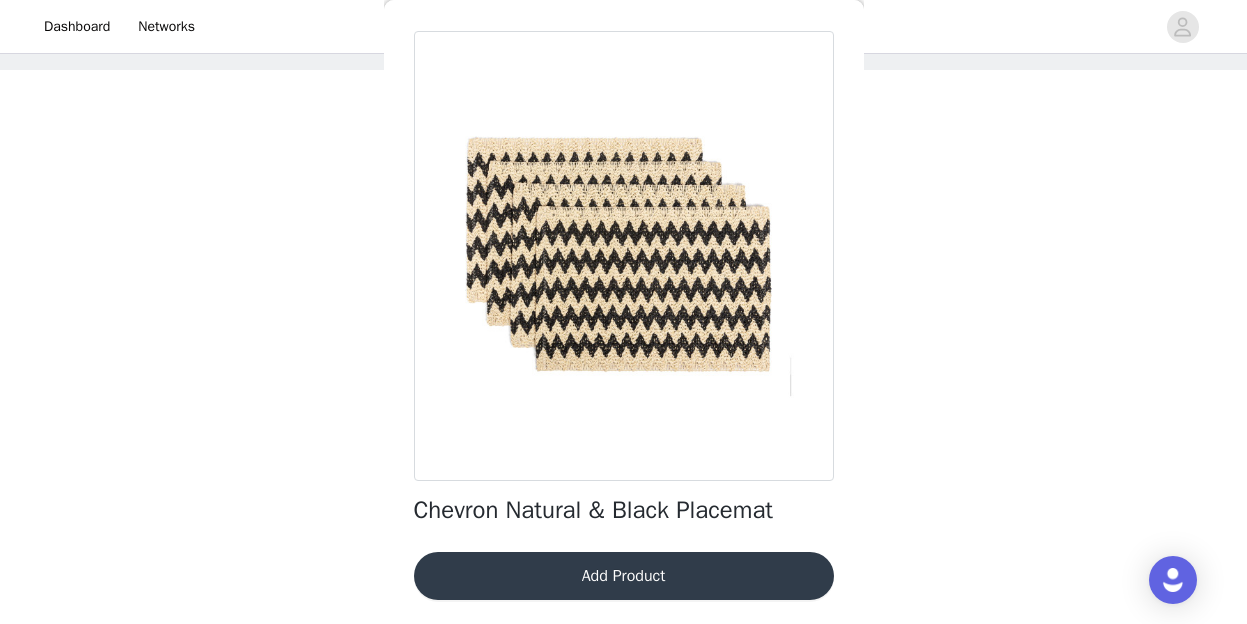 scroll, scrollTop: 50, scrollLeft: 0, axis: vertical 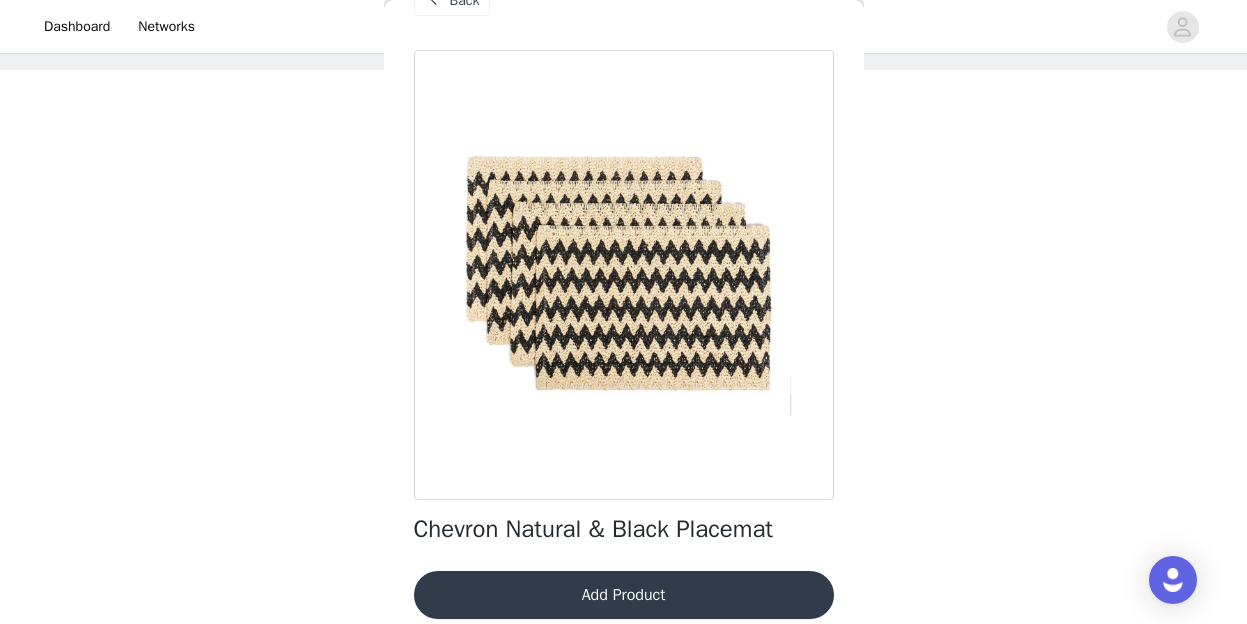 click at bounding box center [434, 0] 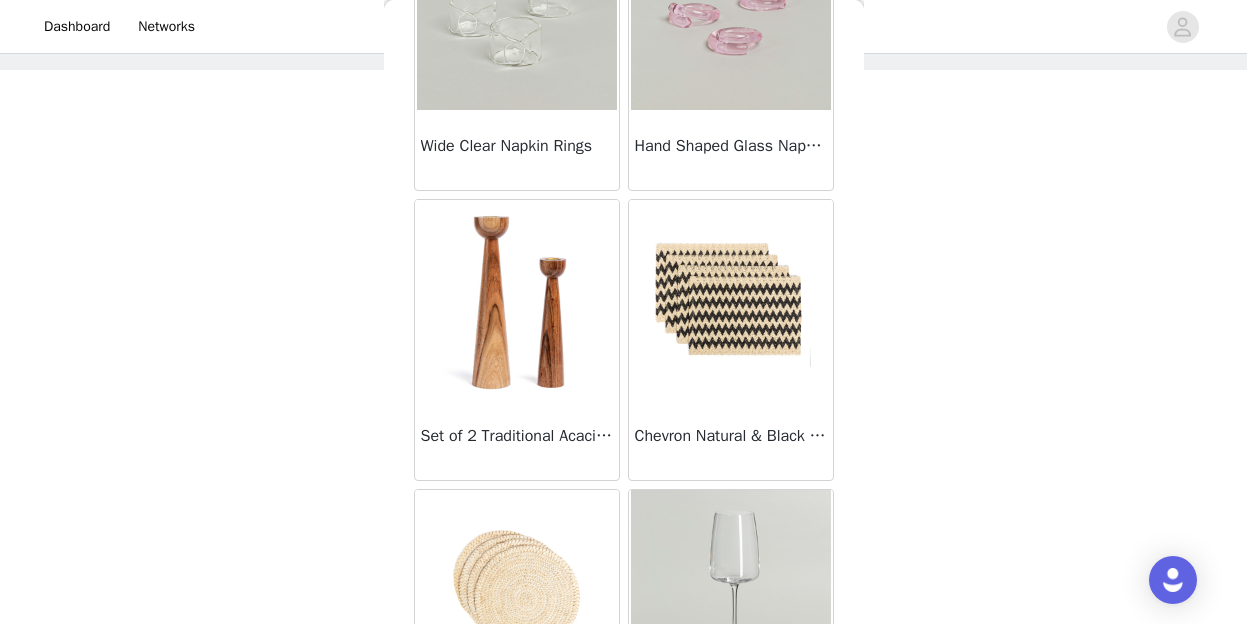 click at bounding box center (517, 300) 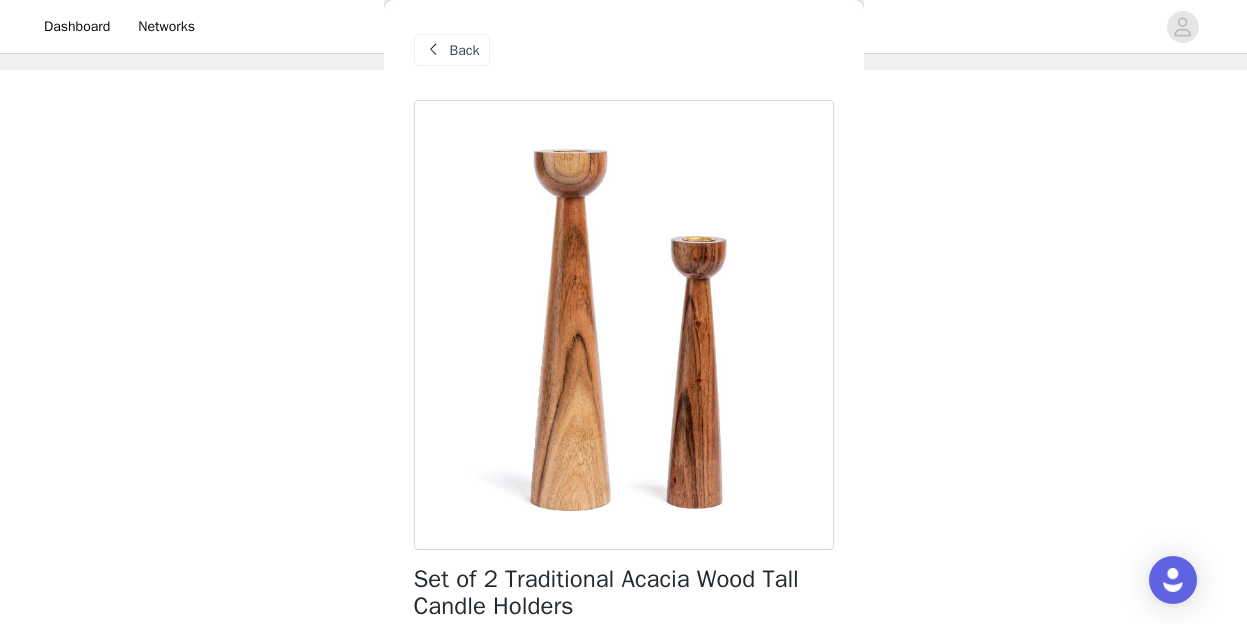 scroll, scrollTop: -1, scrollLeft: 0, axis: vertical 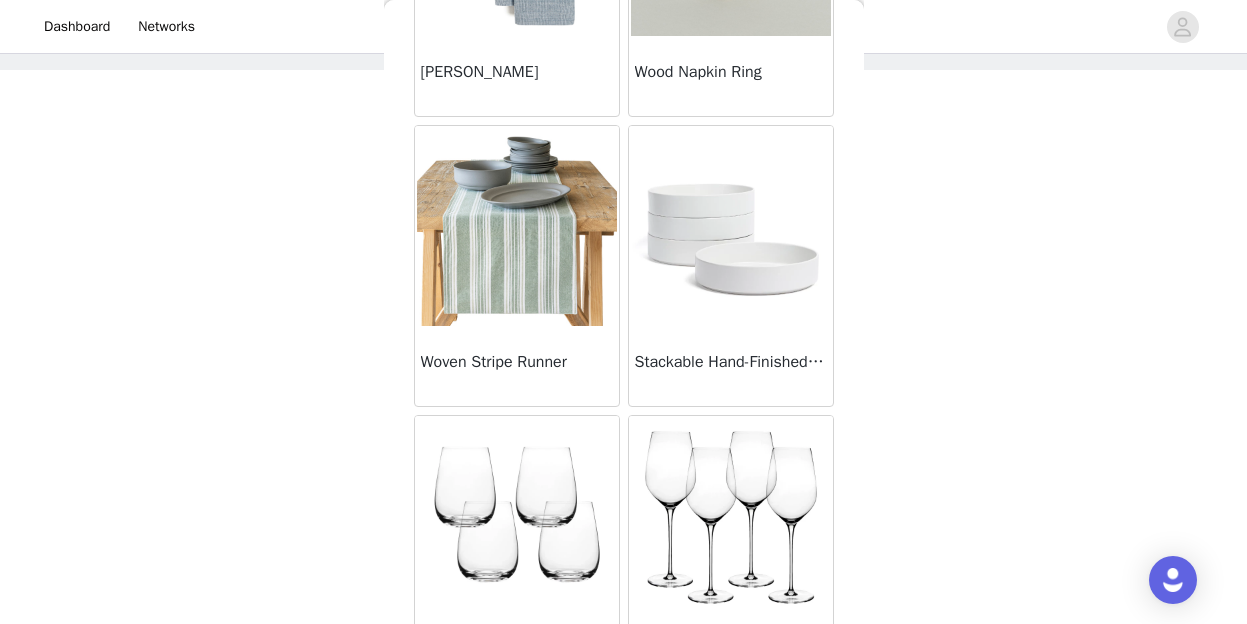 click at bounding box center (731, 226) 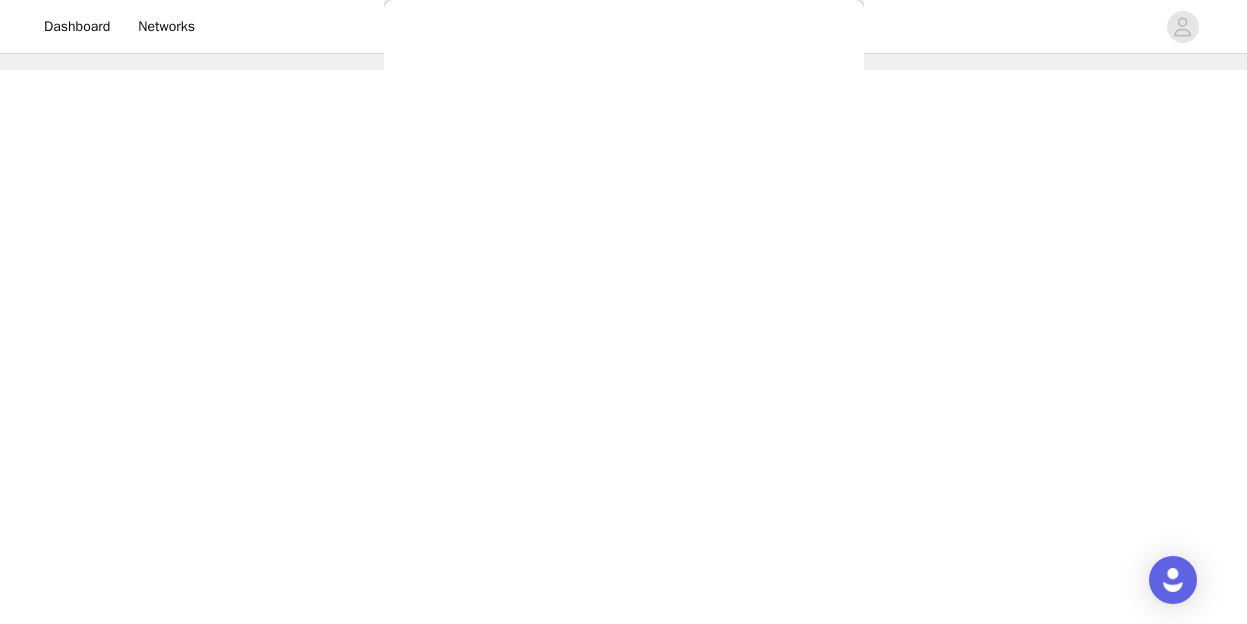 scroll, scrollTop: 165, scrollLeft: 0, axis: vertical 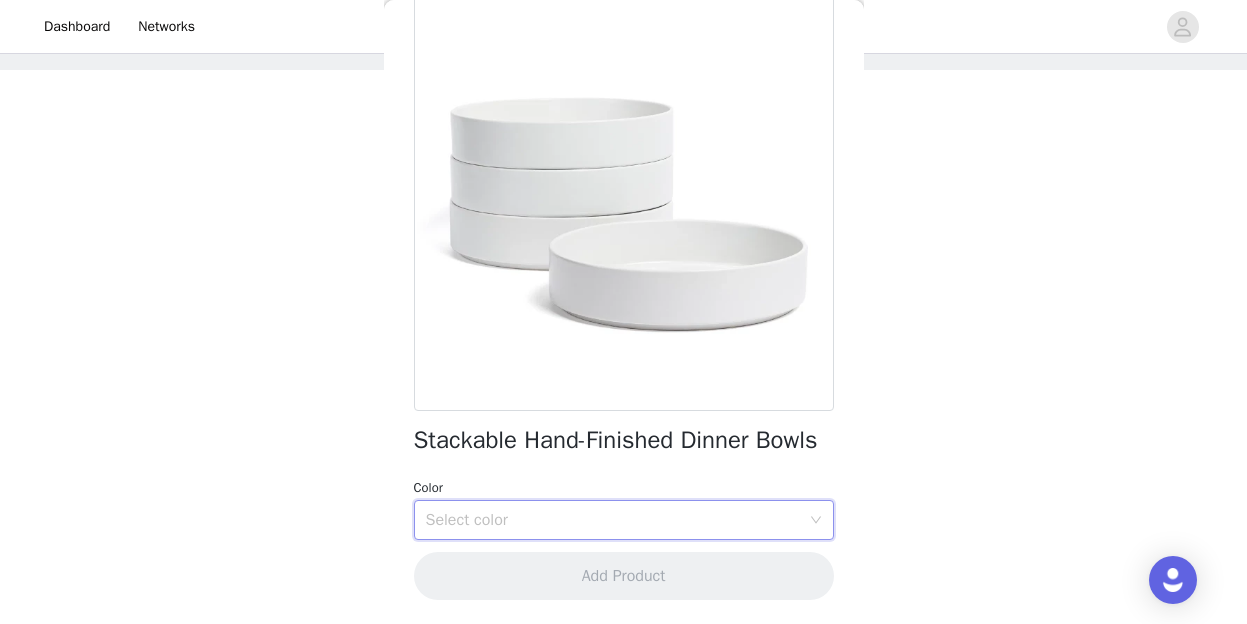click on "Select color" at bounding box center [617, 520] 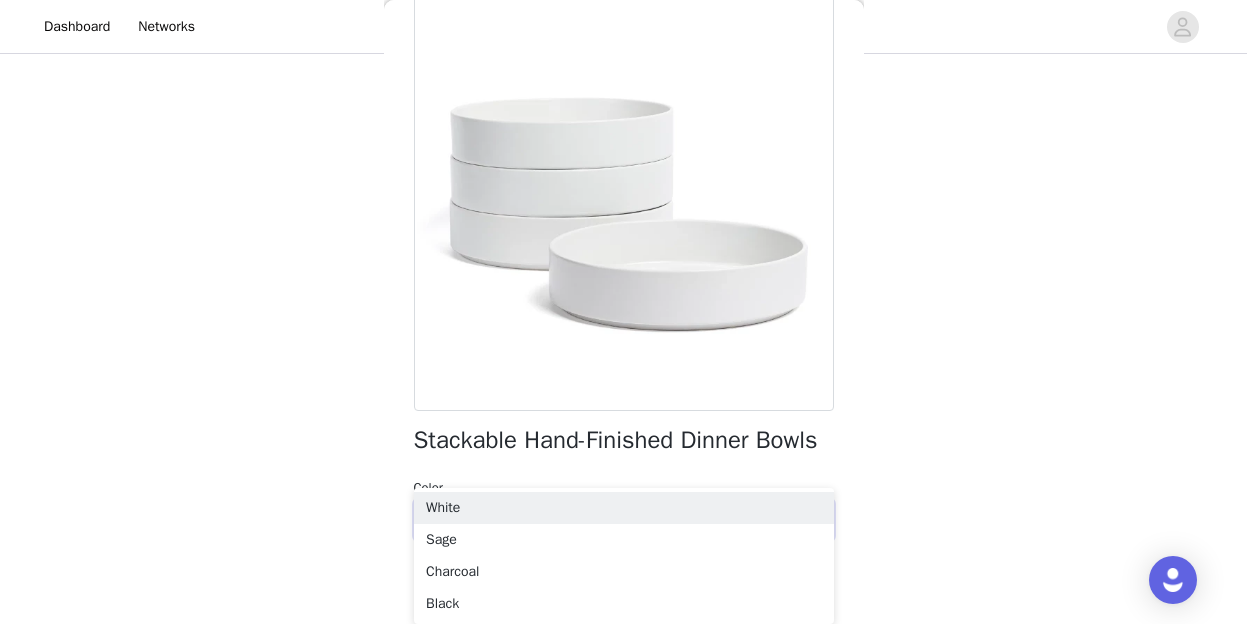scroll, scrollTop: 155, scrollLeft: 0, axis: vertical 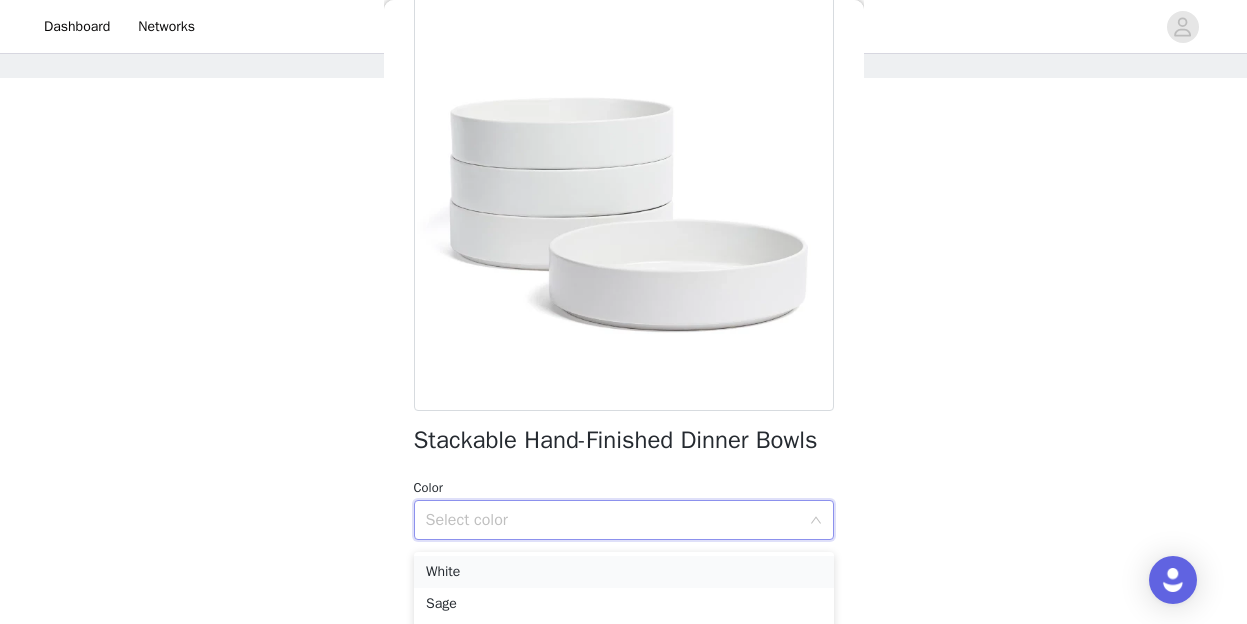 click on "White" at bounding box center [624, 572] 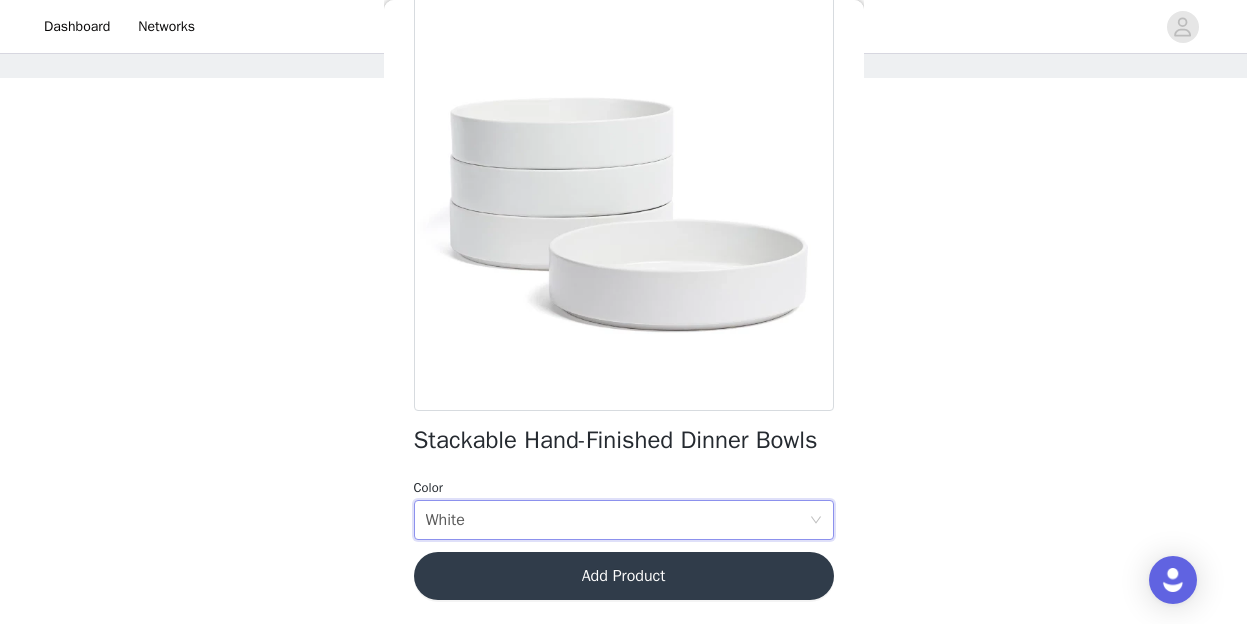 scroll, scrollTop: 165, scrollLeft: 0, axis: vertical 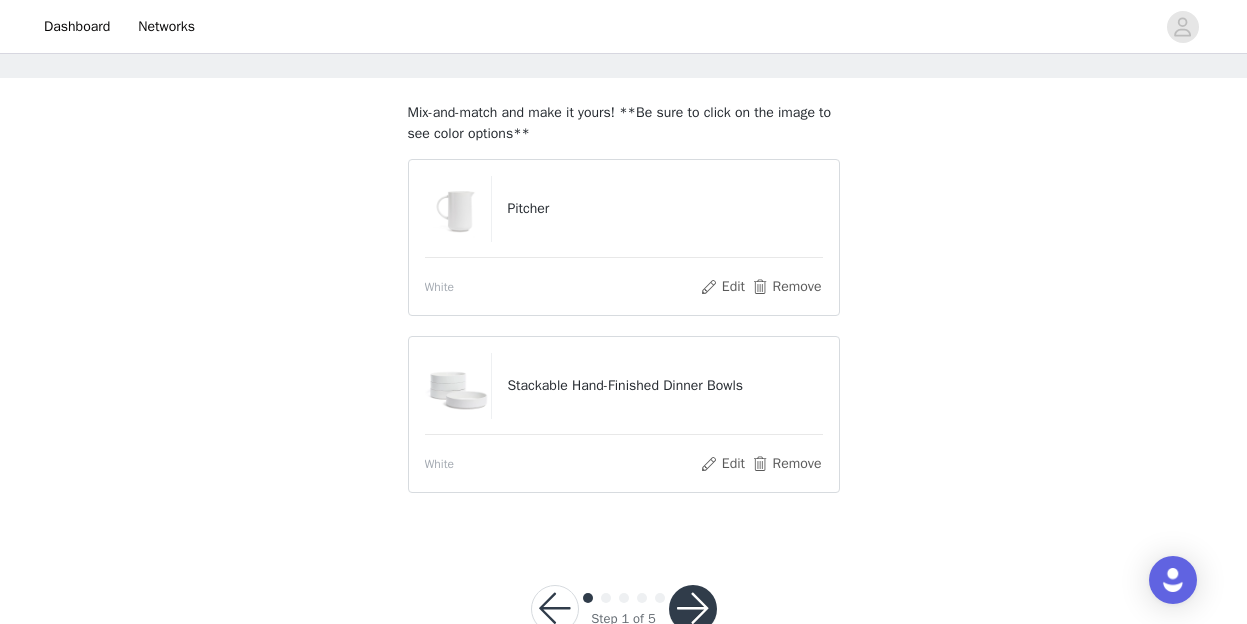 click at bounding box center [693, 609] 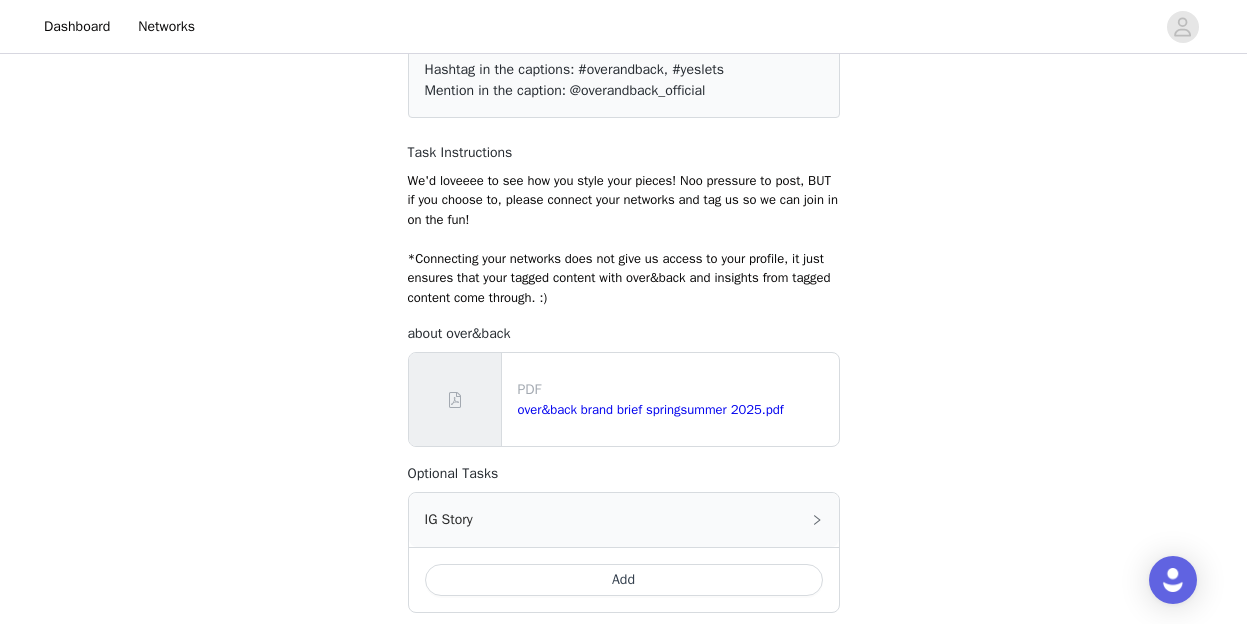 scroll, scrollTop: 194, scrollLeft: 0, axis: vertical 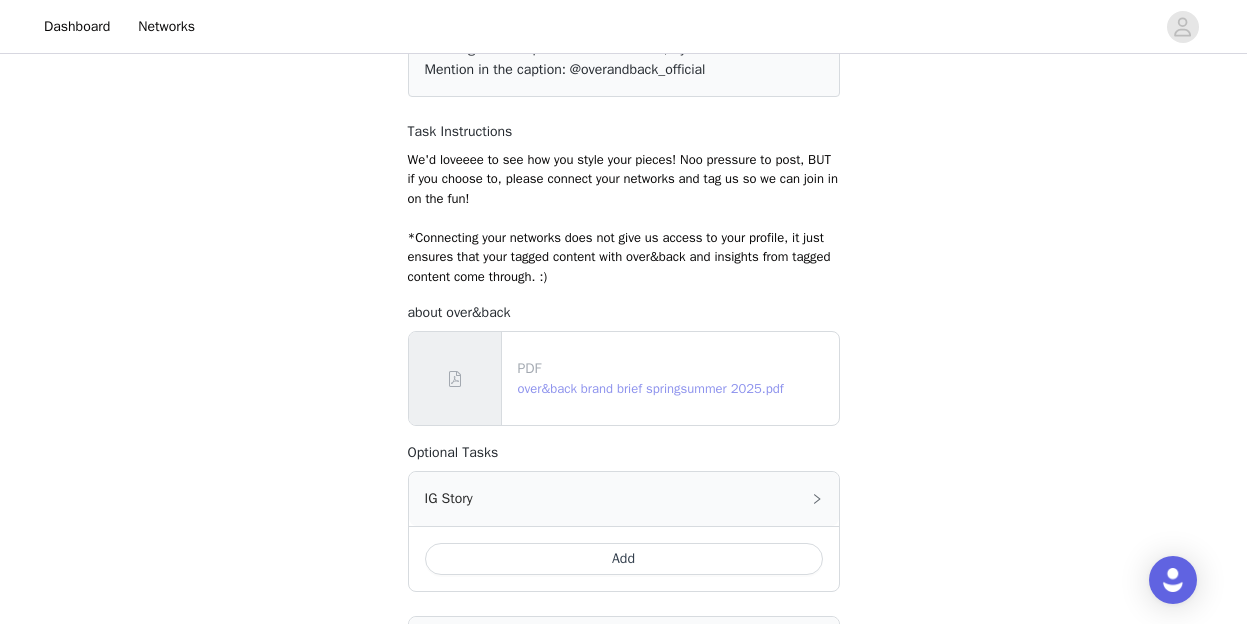 click on "over&back brand brief springsummer 2025.pdf" at bounding box center [651, 388] 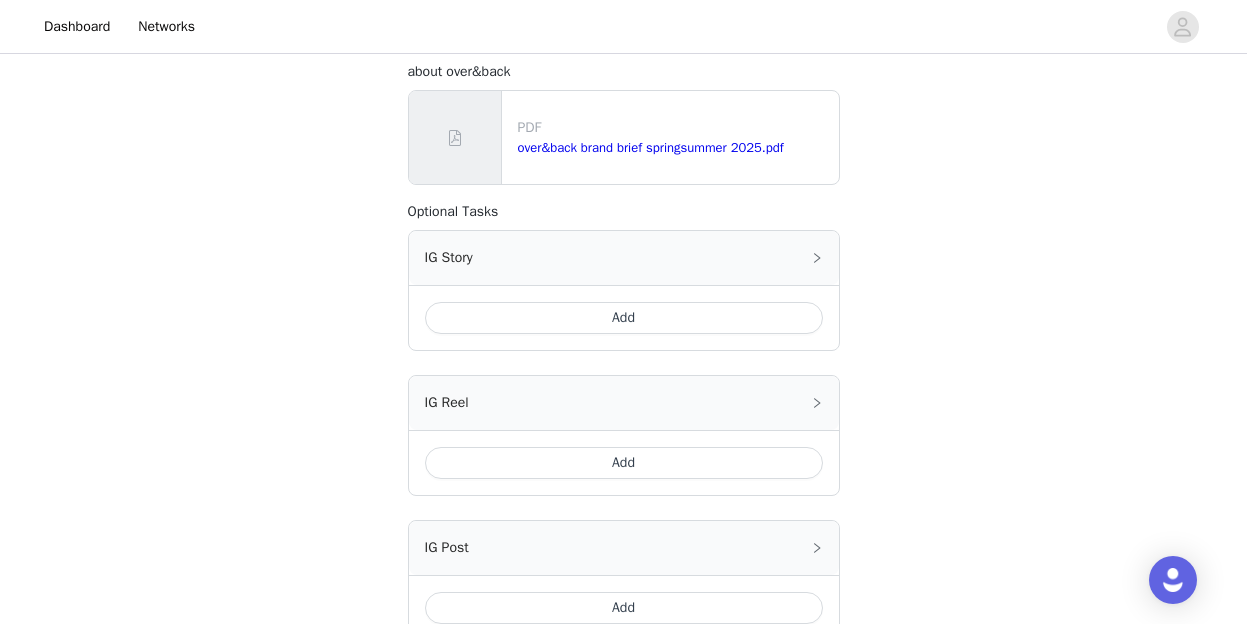 scroll, scrollTop: 333, scrollLeft: 0, axis: vertical 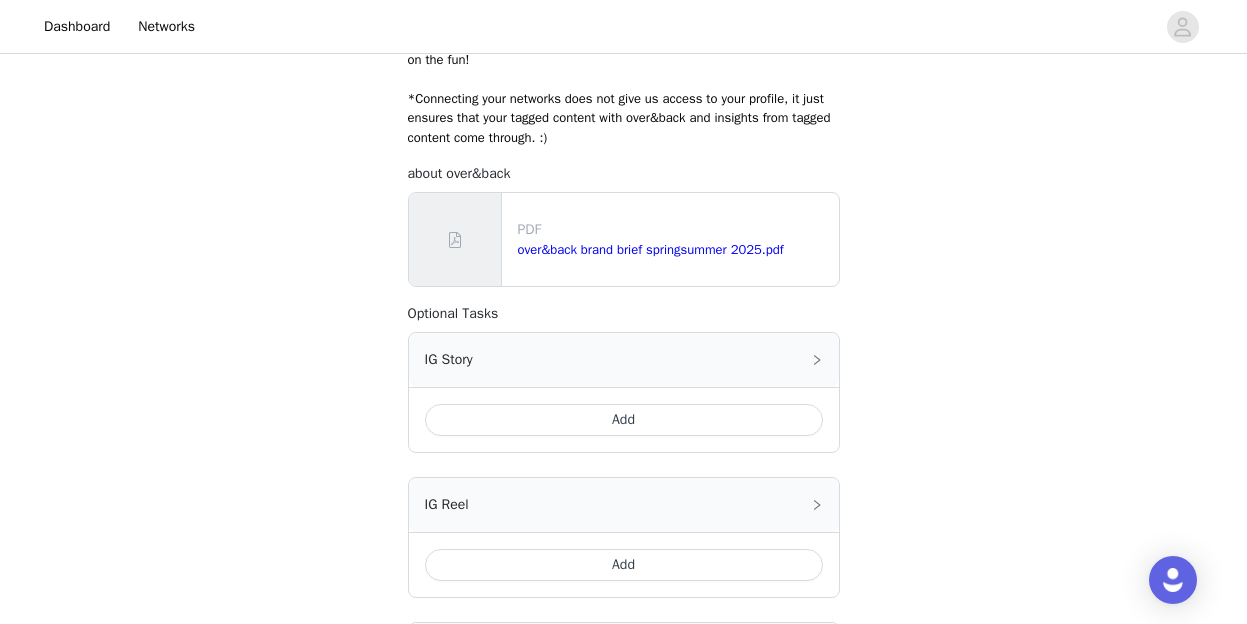 click on "Add" at bounding box center [624, 420] 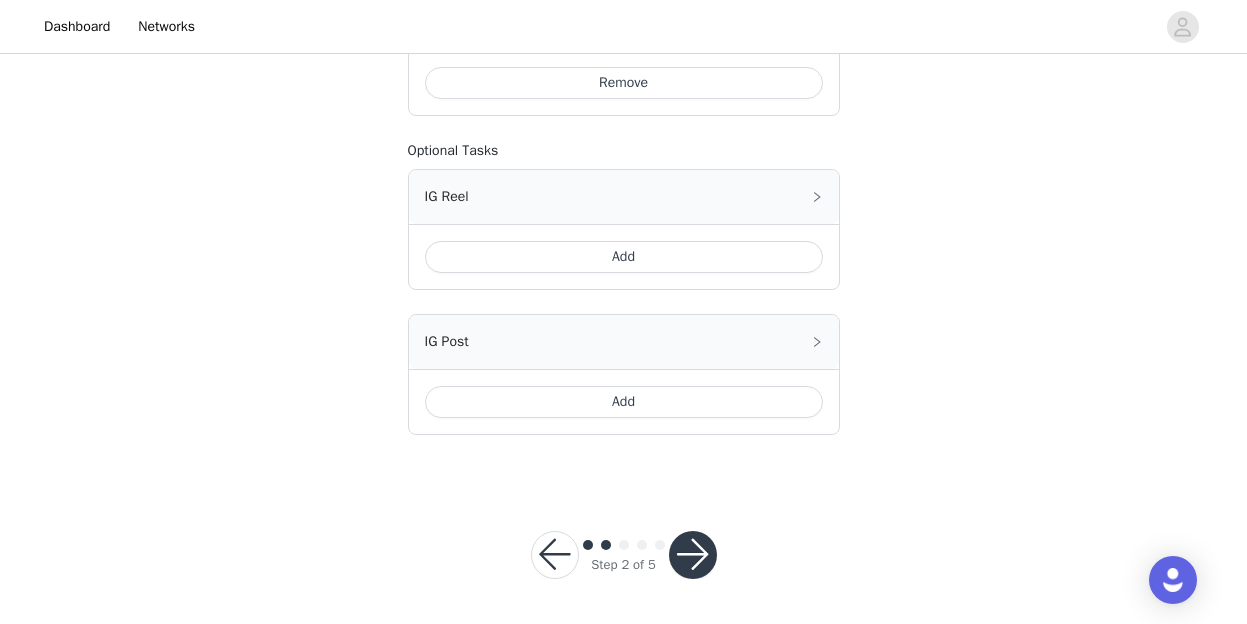 scroll, scrollTop: 807, scrollLeft: 0, axis: vertical 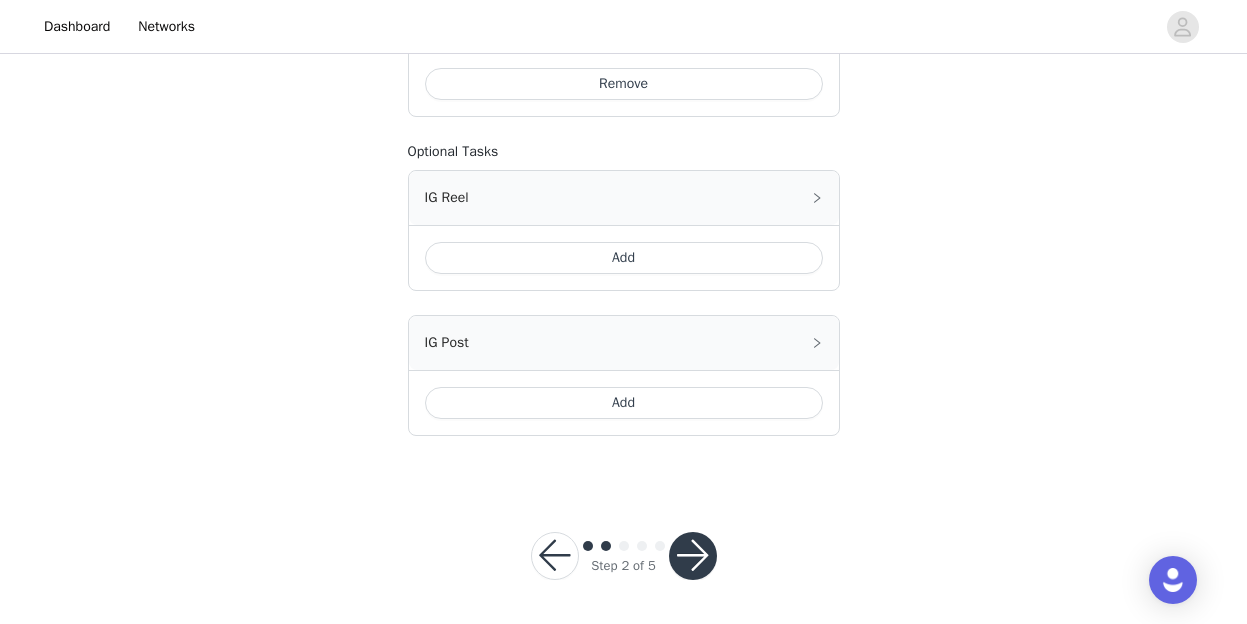 click at bounding box center (693, 556) 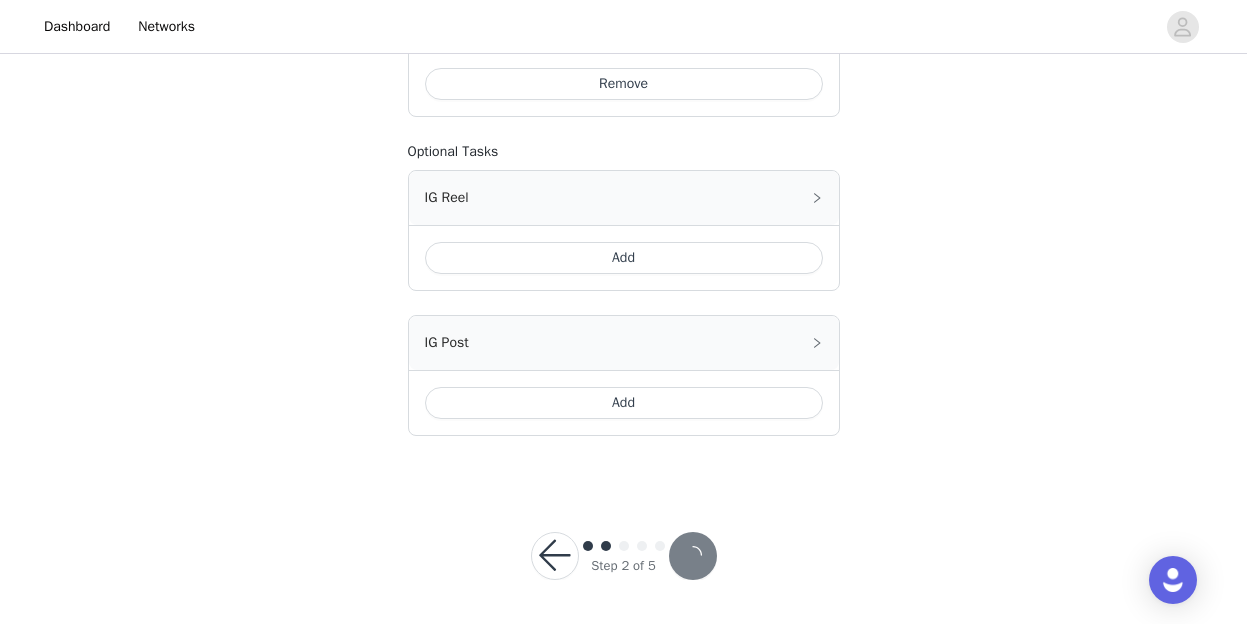 scroll, scrollTop: 0, scrollLeft: 0, axis: both 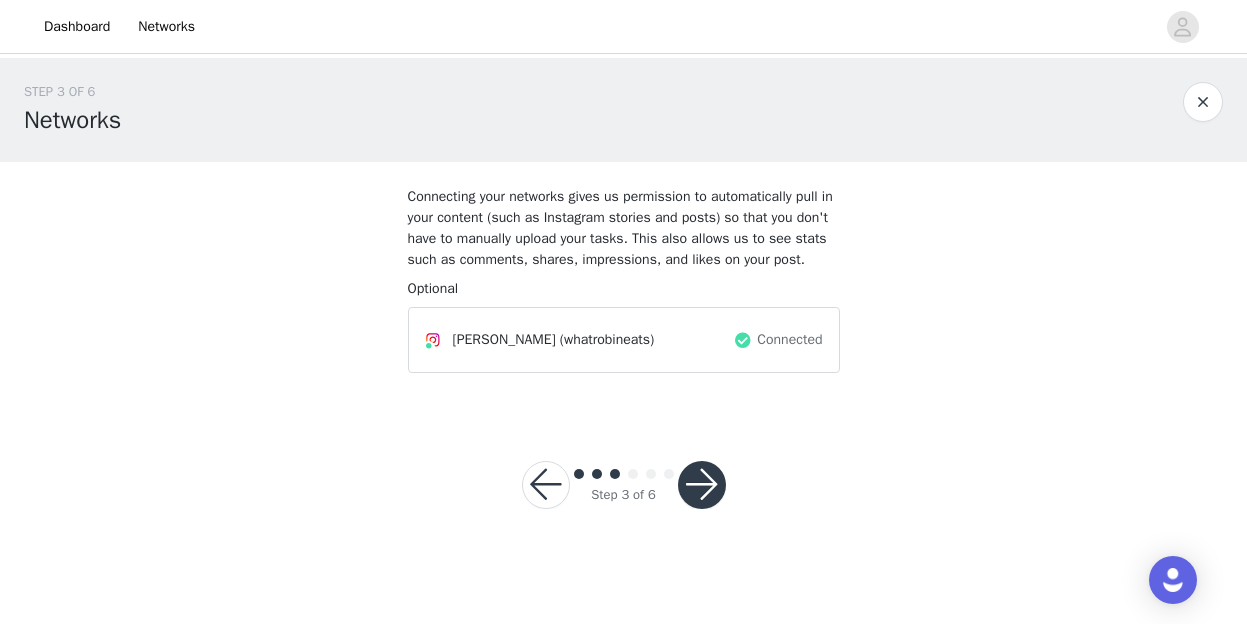 click at bounding box center (702, 485) 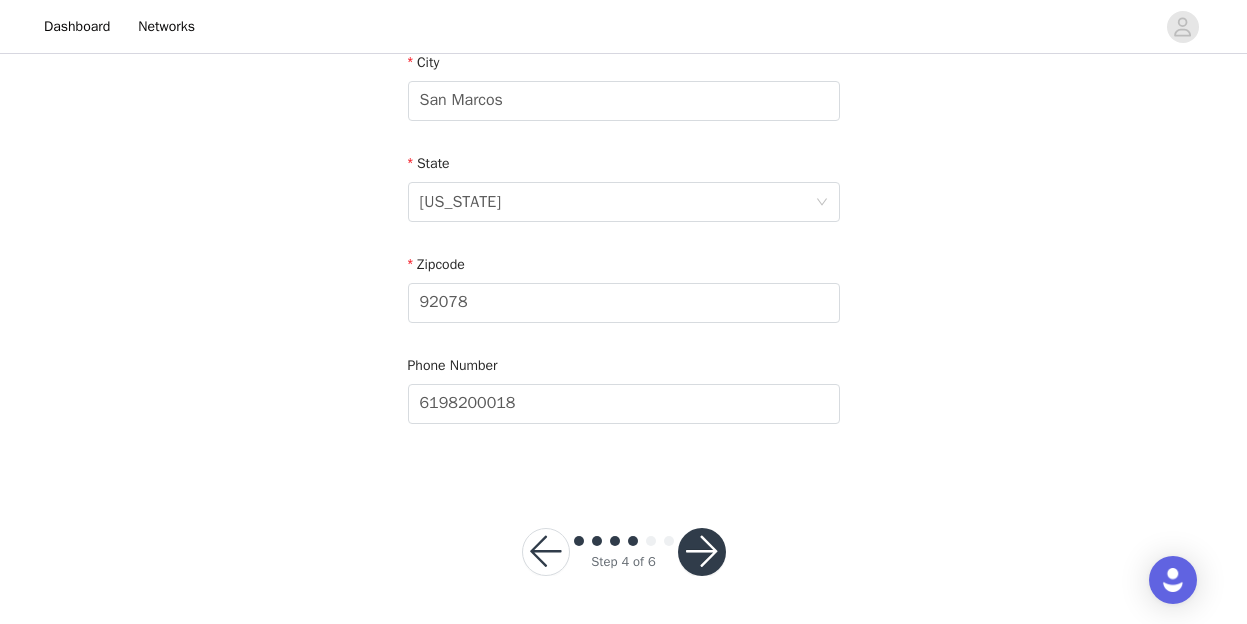 scroll, scrollTop: 739, scrollLeft: 0, axis: vertical 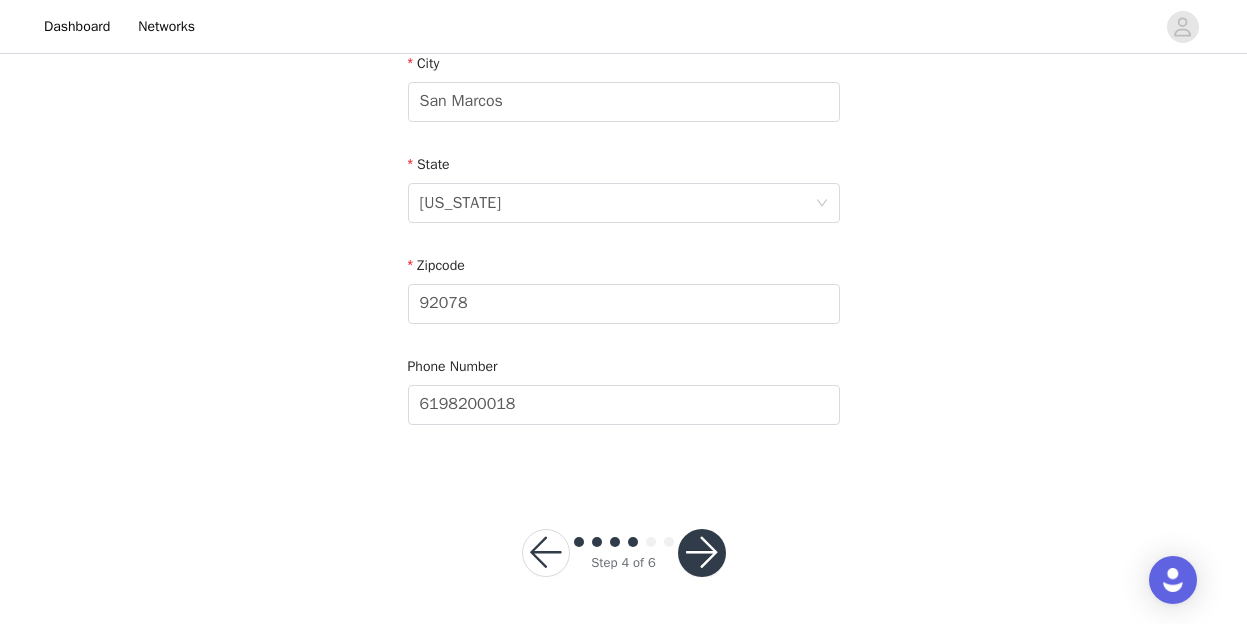 click at bounding box center (702, 553) 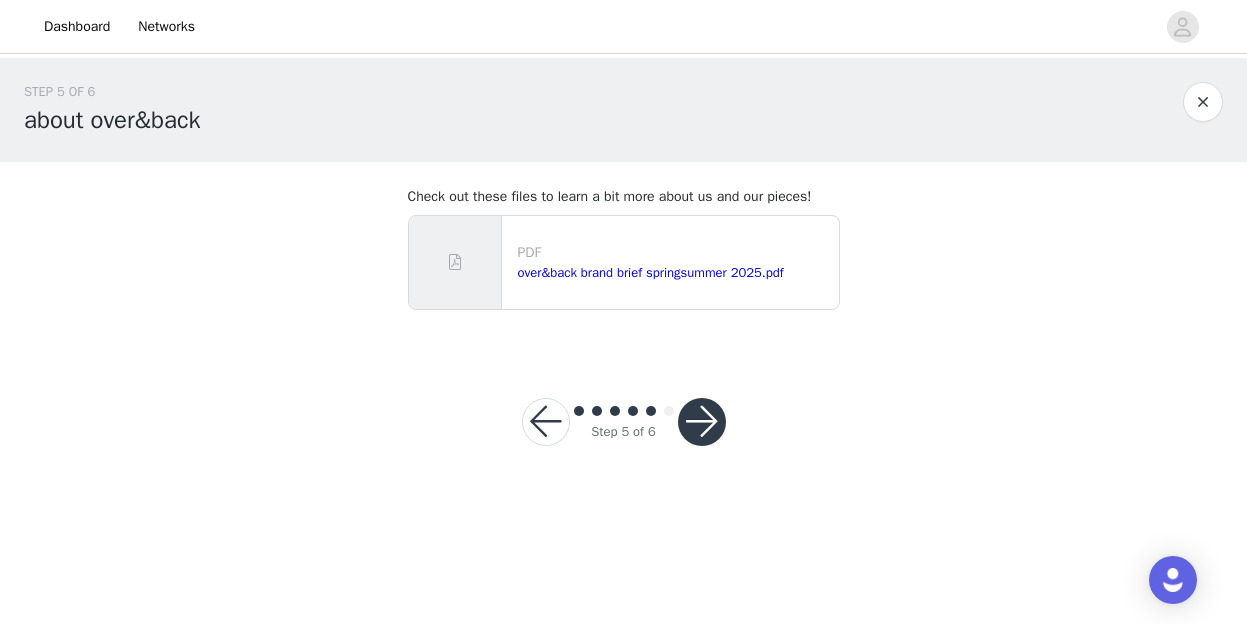 click at bounding box center [702, 422] 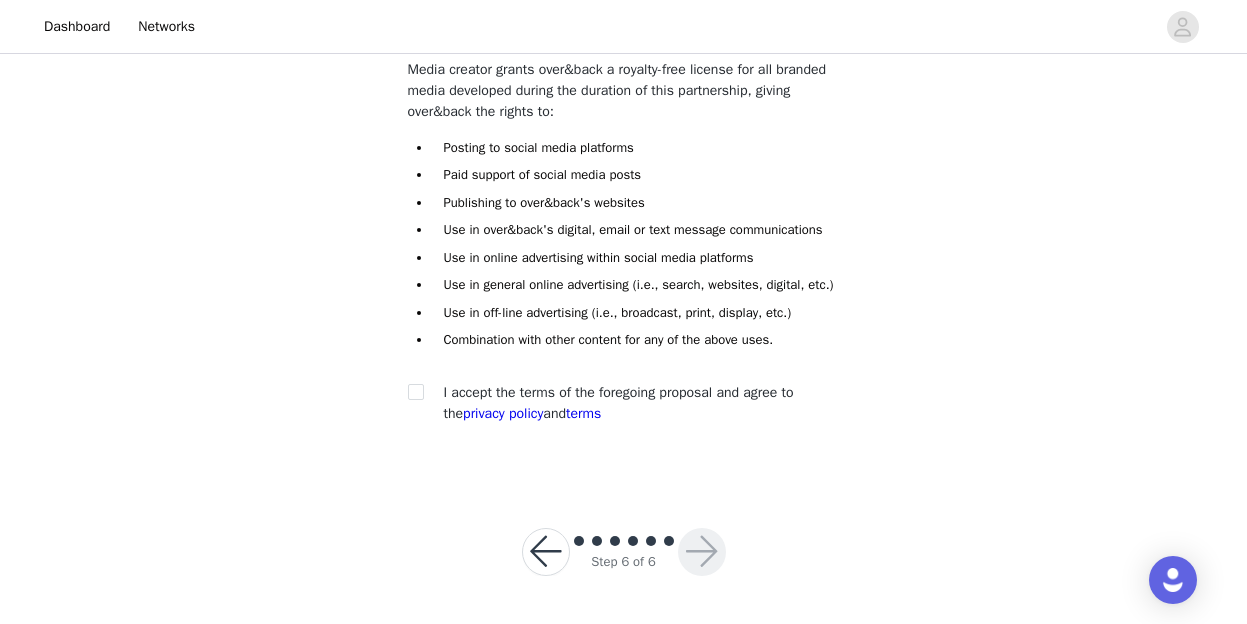 scroll, scrollTop: 209, scrollLeft: 0, axis: vertical 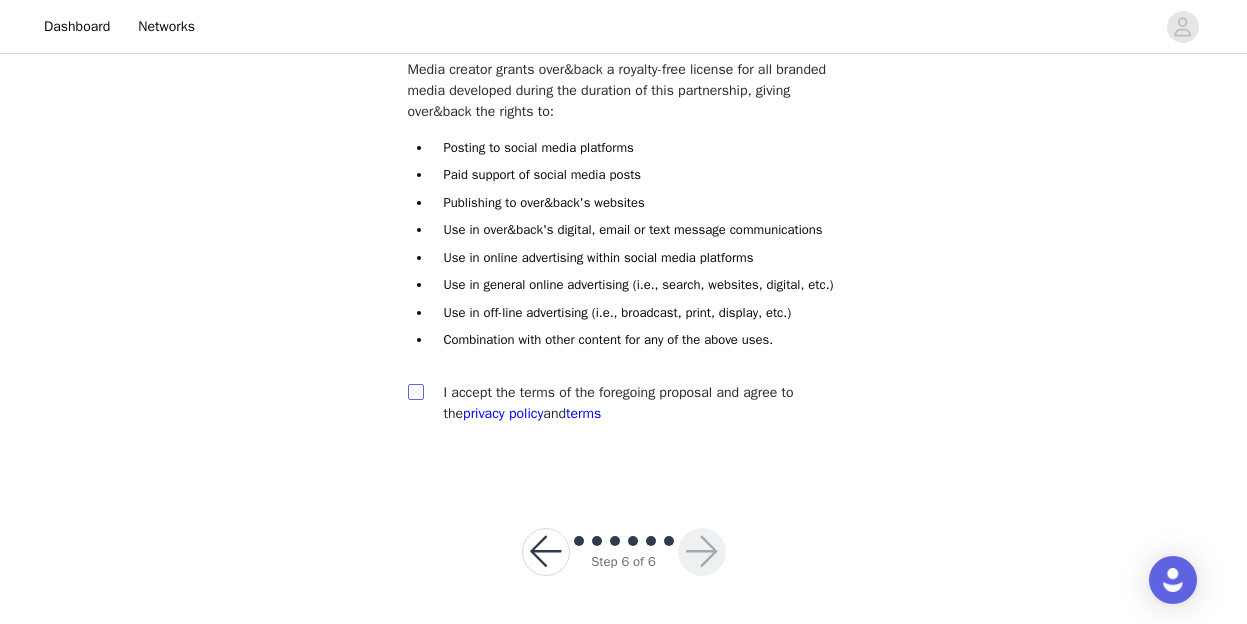 click at bounding box center [415, 391] 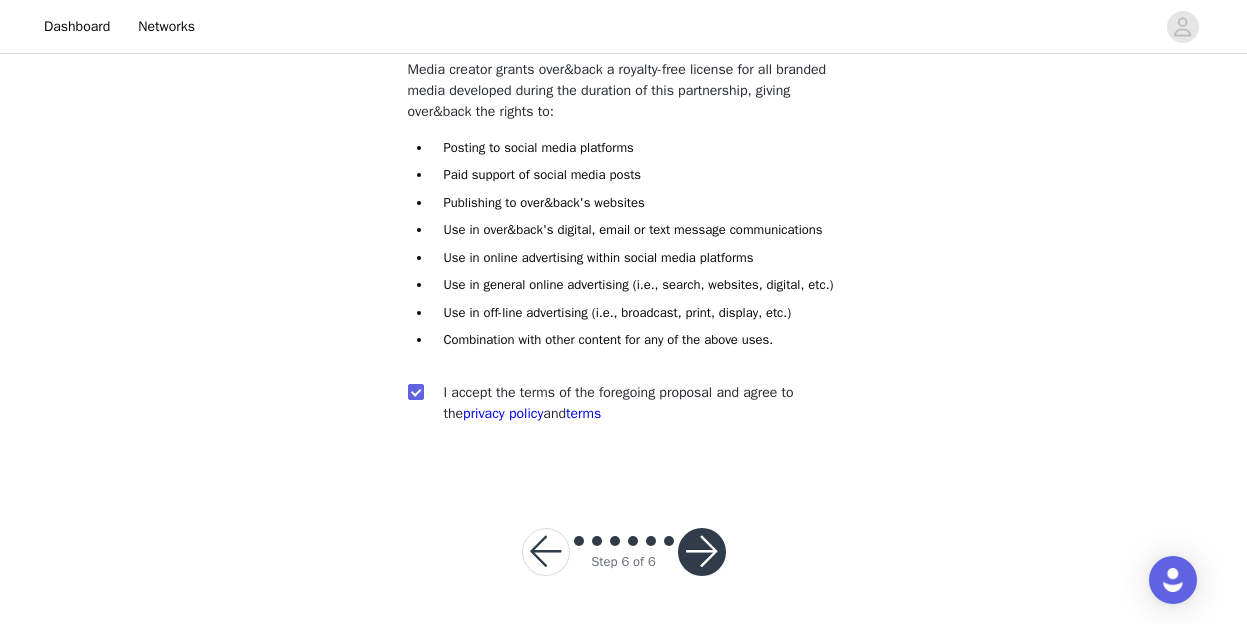 click at bounding box center [702, 552] 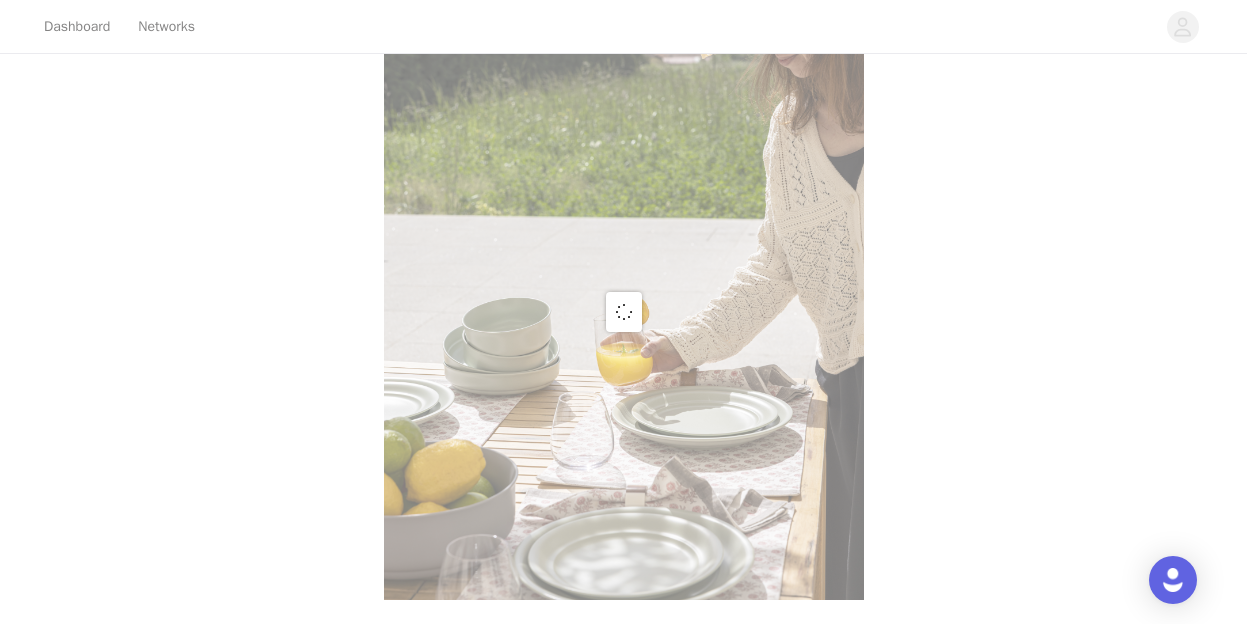 scroll, scrollTop: 178, scrollLeft: 0, axis: vertical 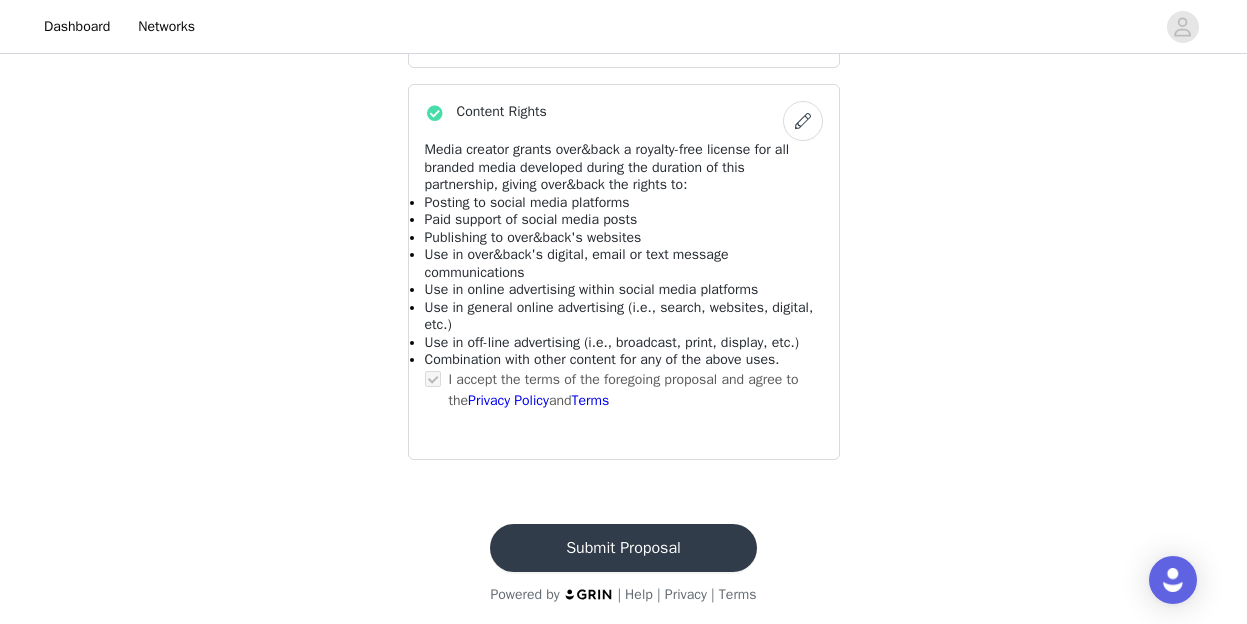click on "Submit Proposal" at bounding box center [623, 548] 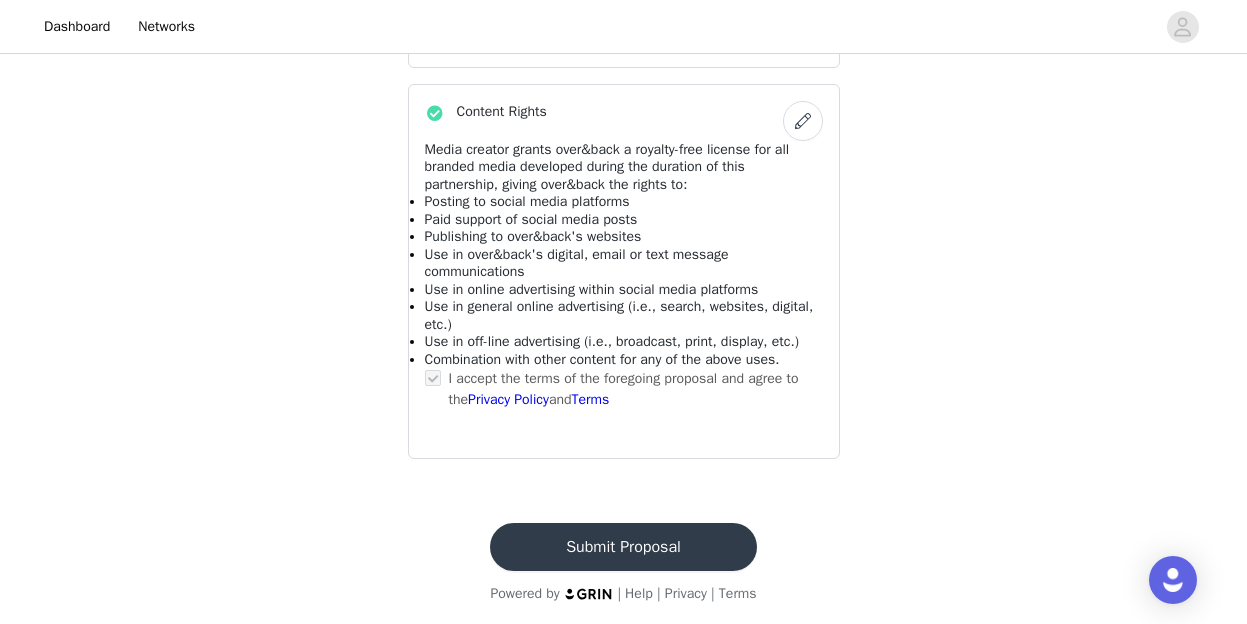 scroll, scrollTop: 0, scrollLeft: 0, axis: both 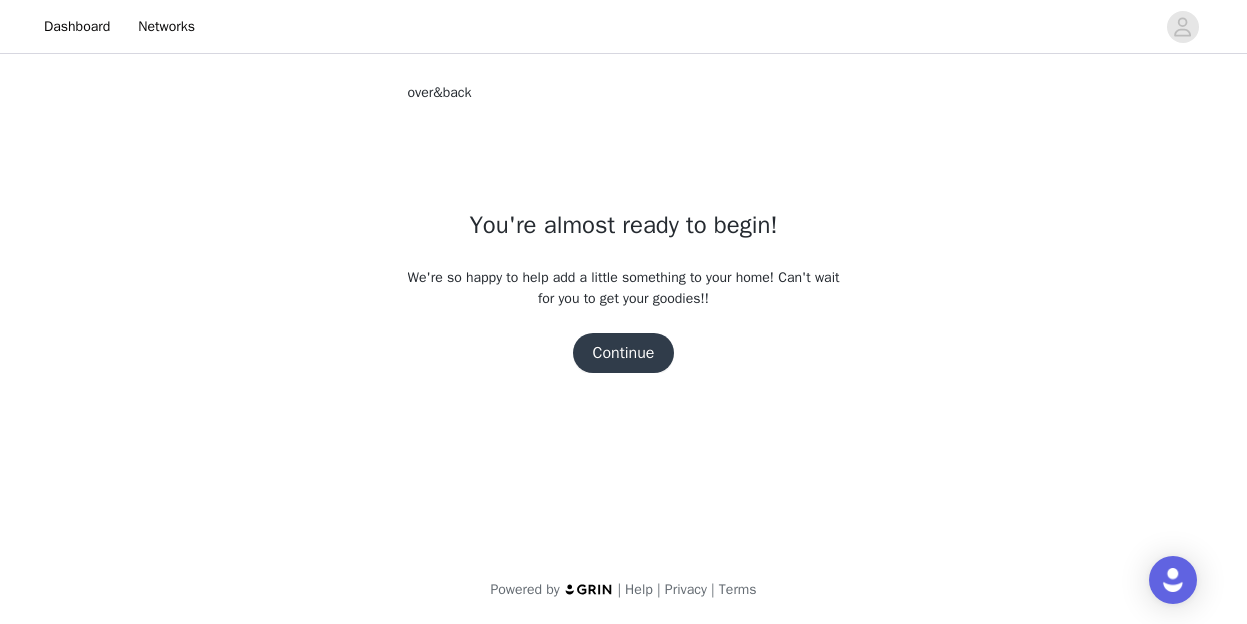 click on "Continue" at bounding box center (624, 353) 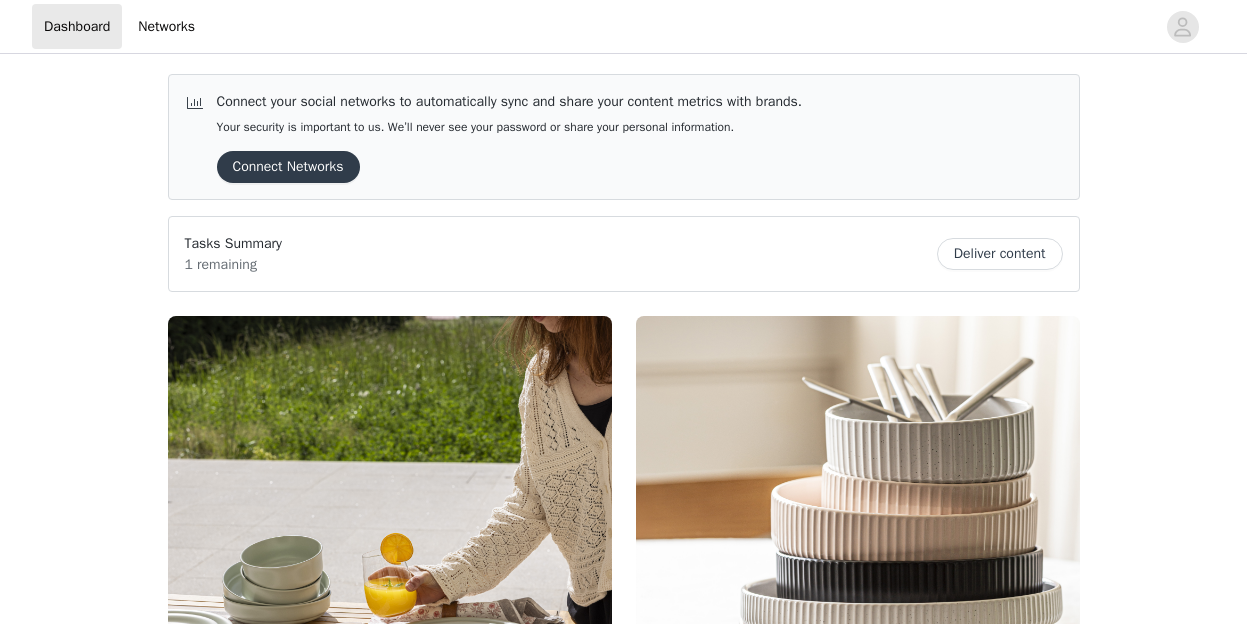 scroll, scrollTop: 0, scrollLeft: 0, axis: both 